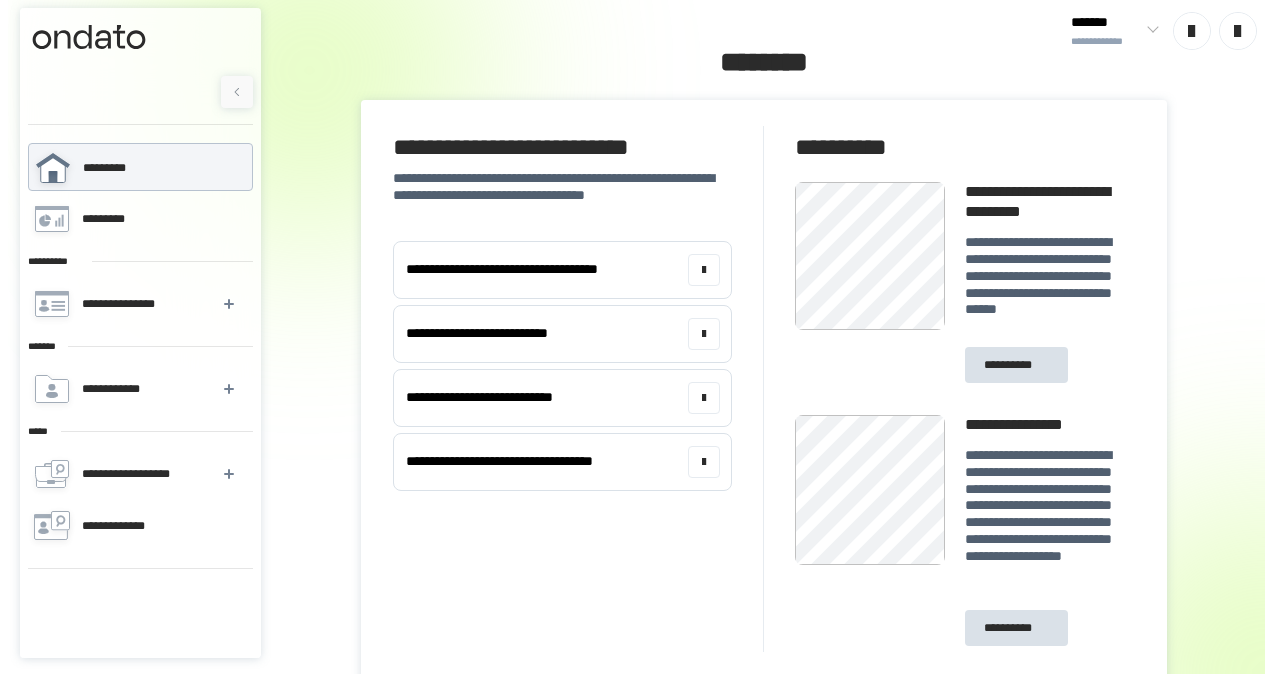 scroll, scrollTop: 0, scrollLeft: 0, axis: both 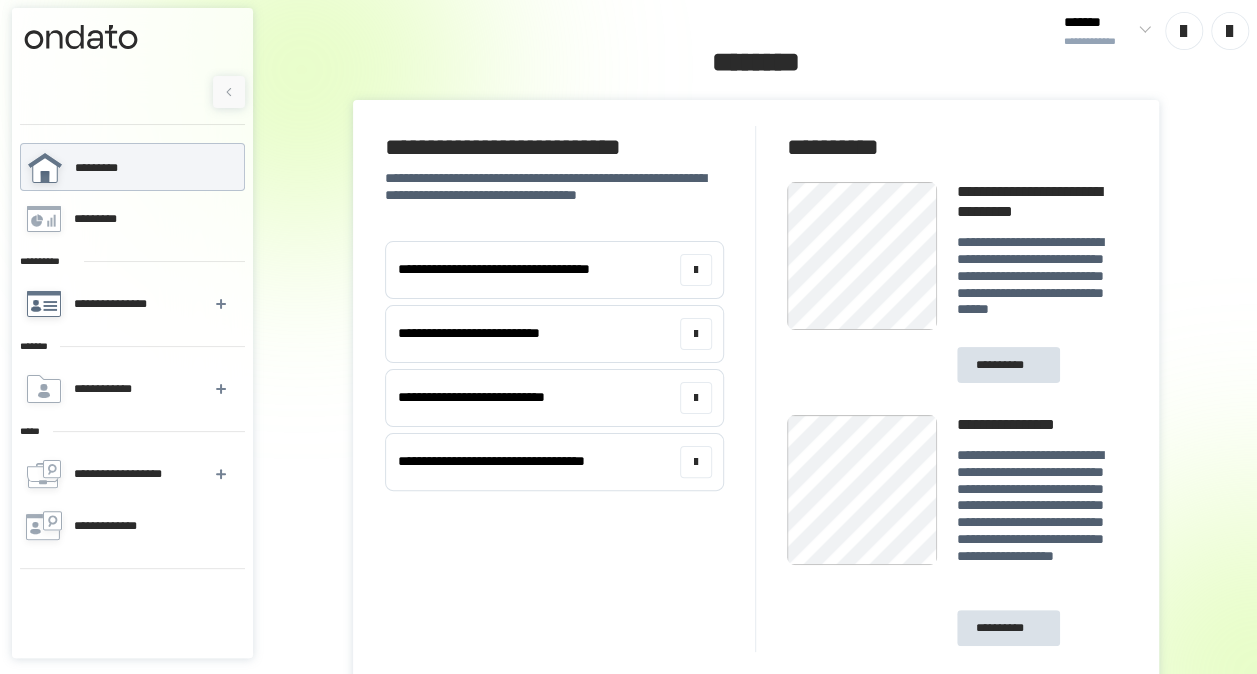 click on "**********" at bounding box center [114, 304] 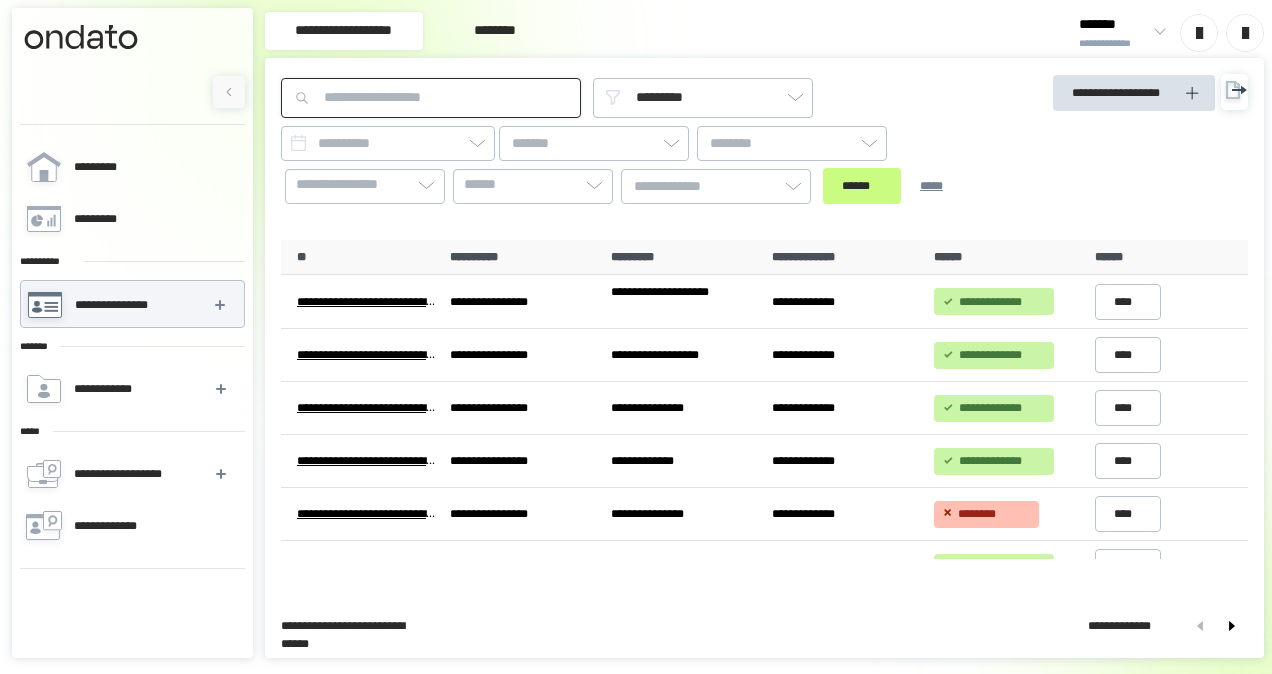 click at bounding box center (431, 98) 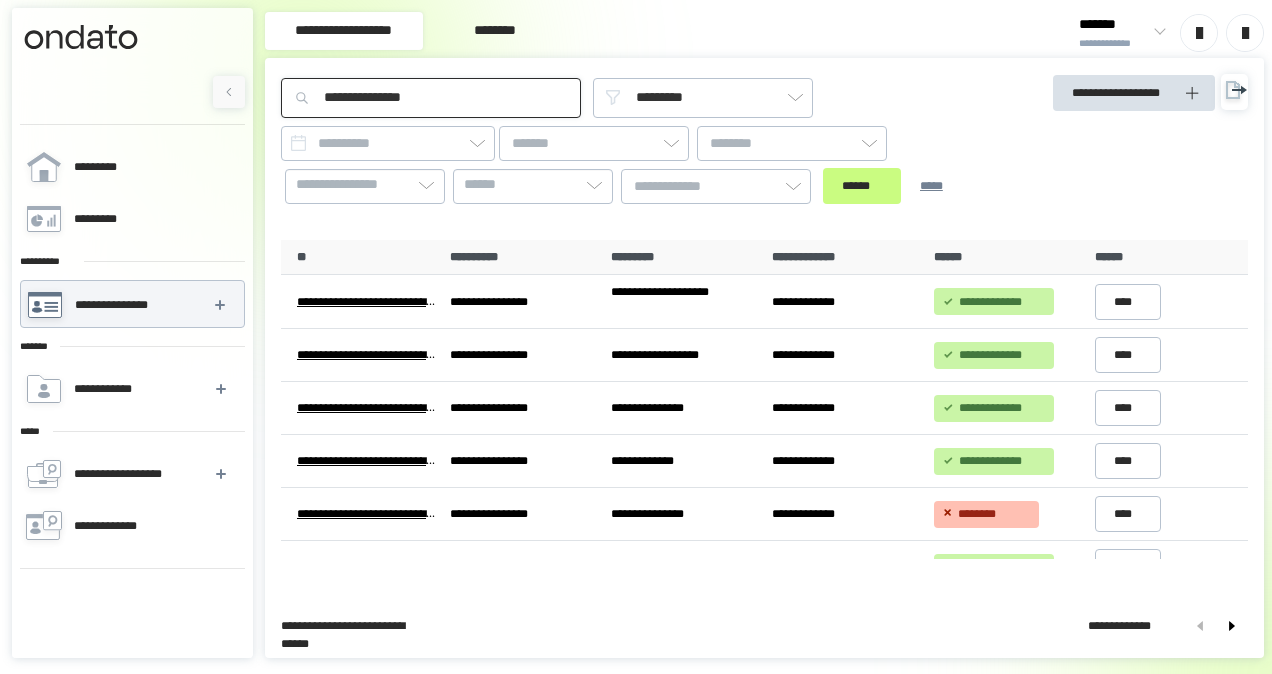 type on "**********" 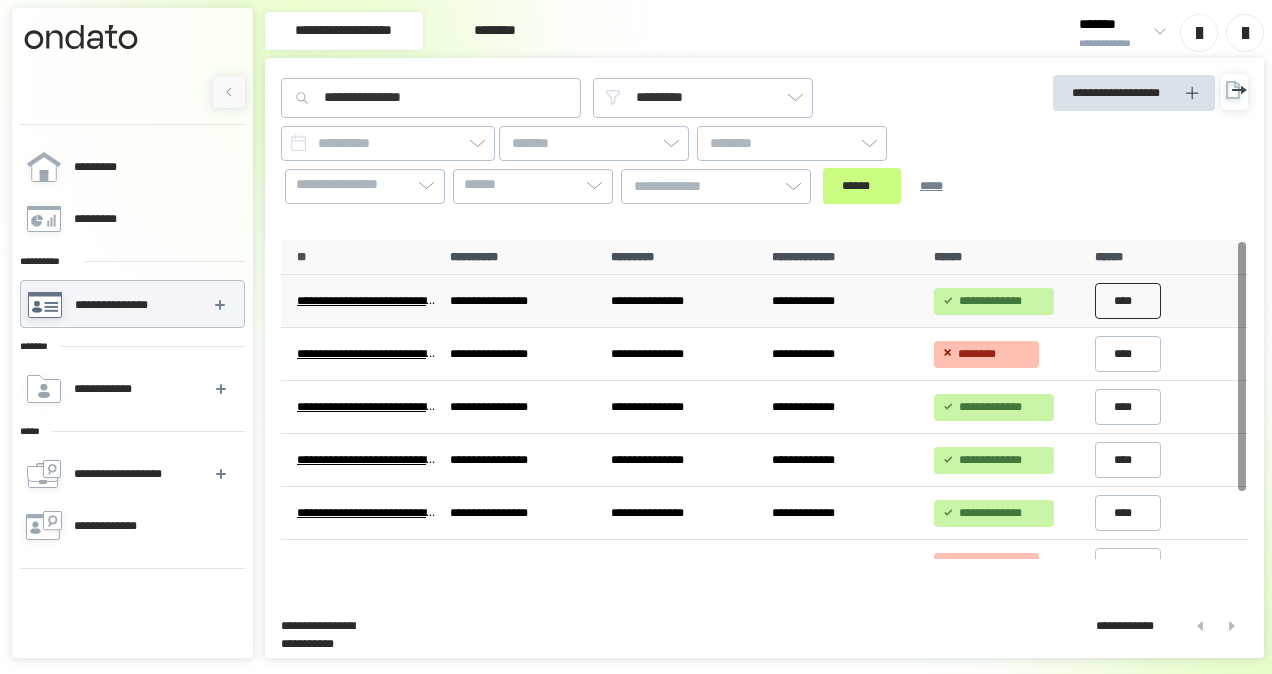 click on "****" at bounding box center (1128, 301) 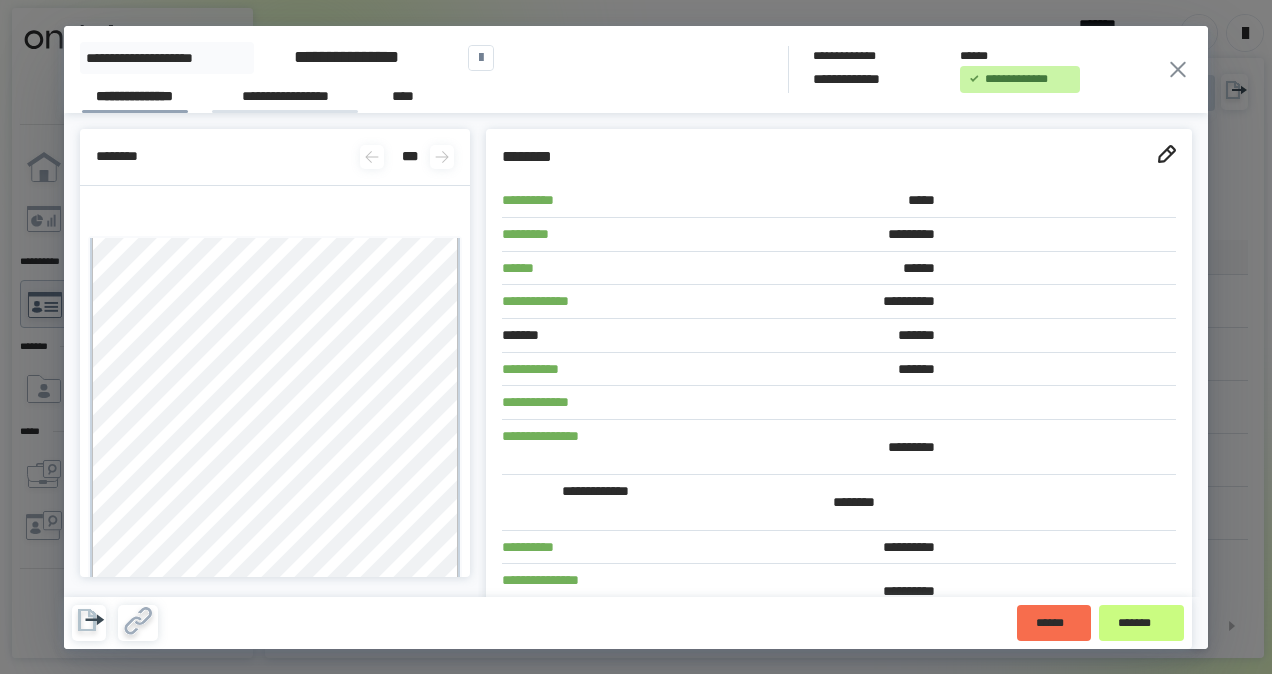 click on "**********" at bounding box center (285, 99) 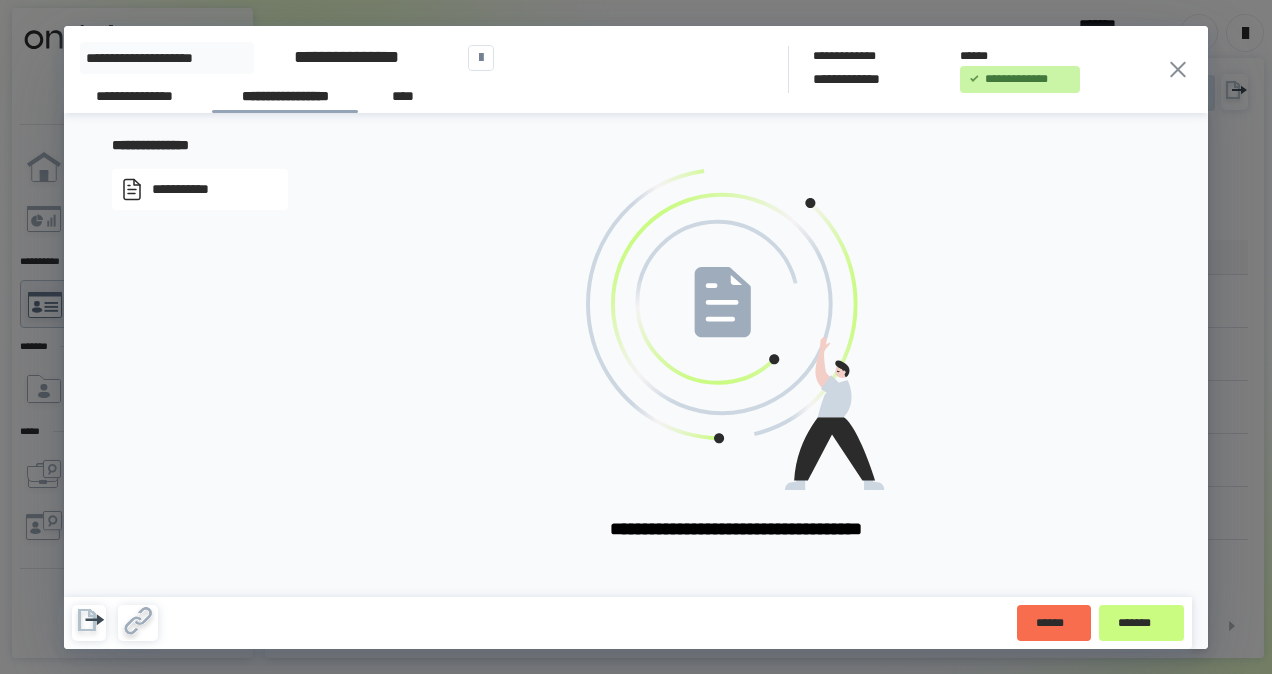 click on "**********" at bounding box center (193, 190) 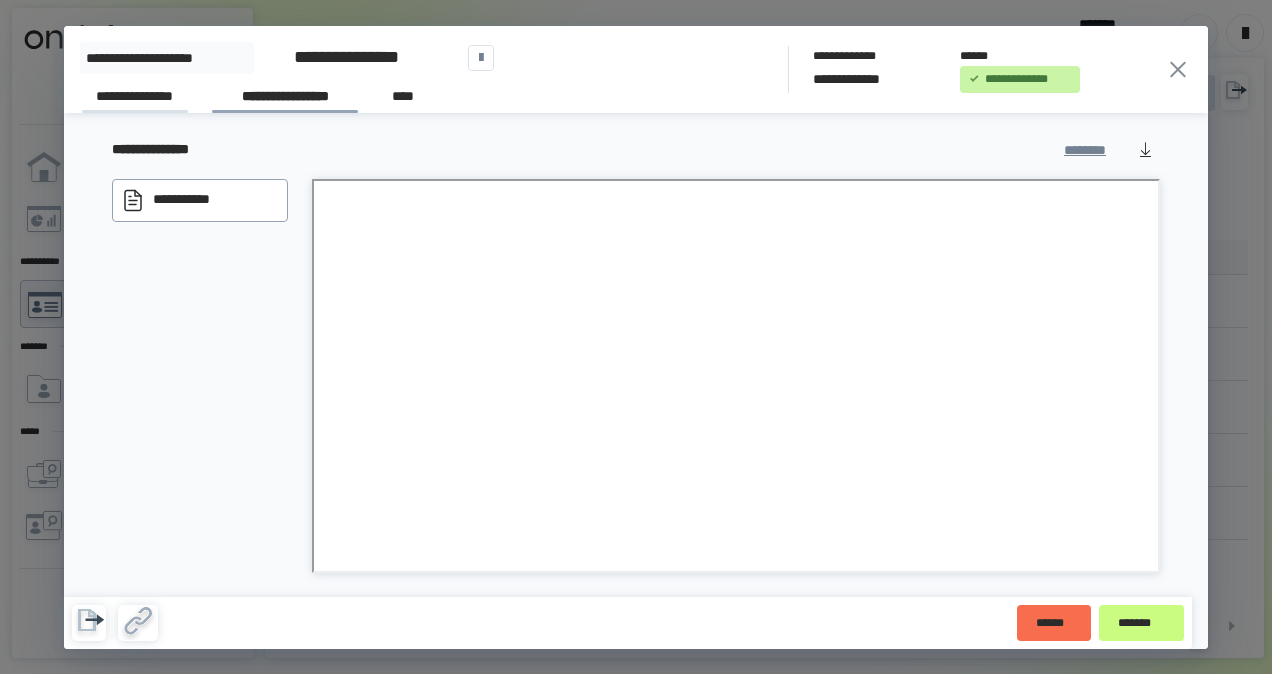click on "**********" at bounding box center (135, 99) 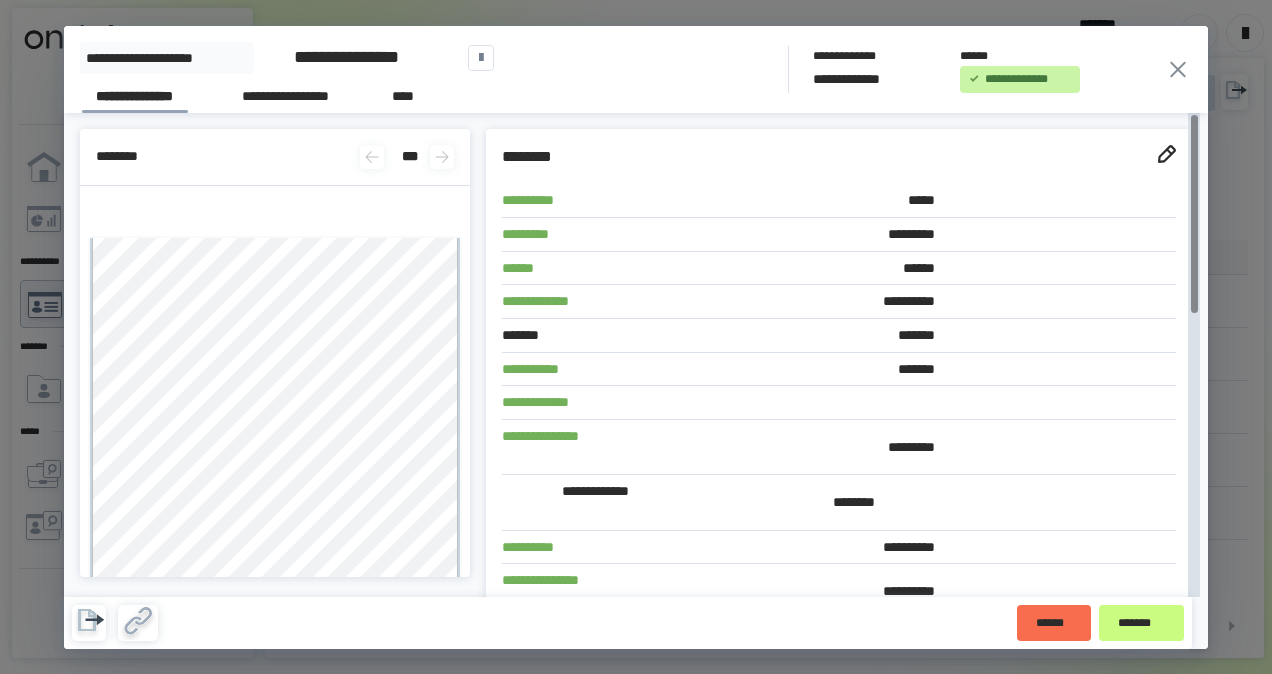 drag, startPoint x: 1028, startPoint y: 216, endPoint x: 1161, endPoint y: 202, distance: 133.73482 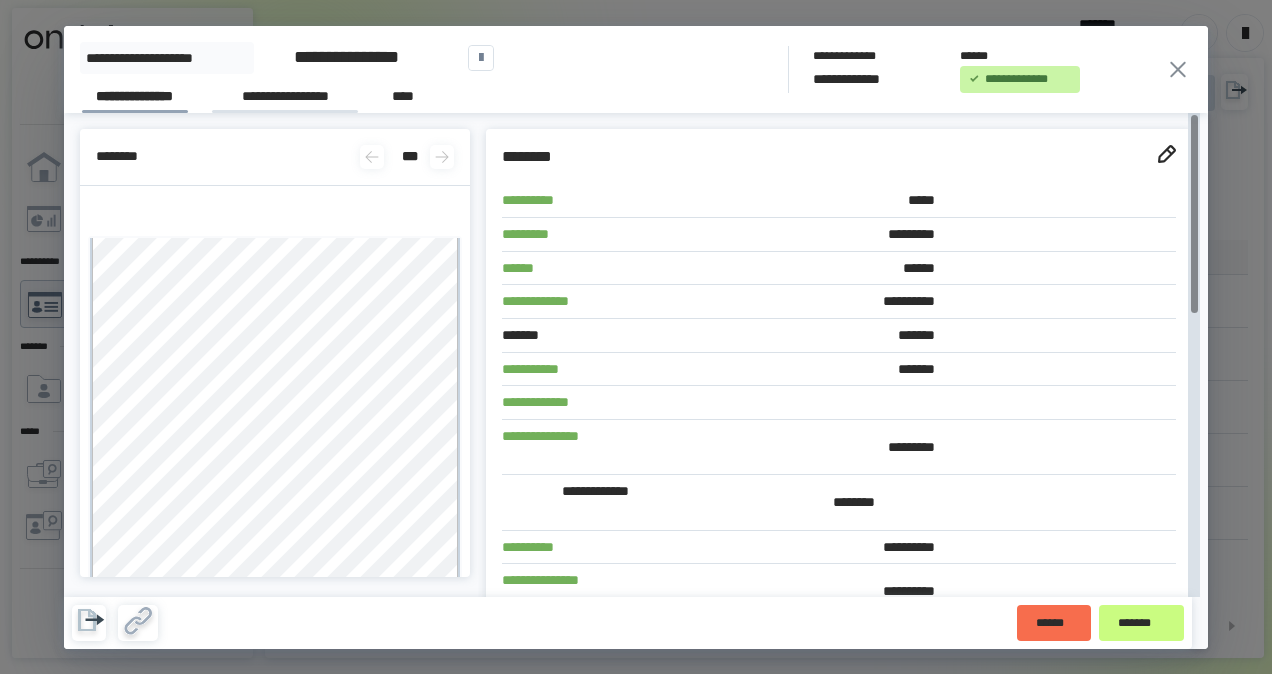 click on "**********" at bounding box center (285, 99) 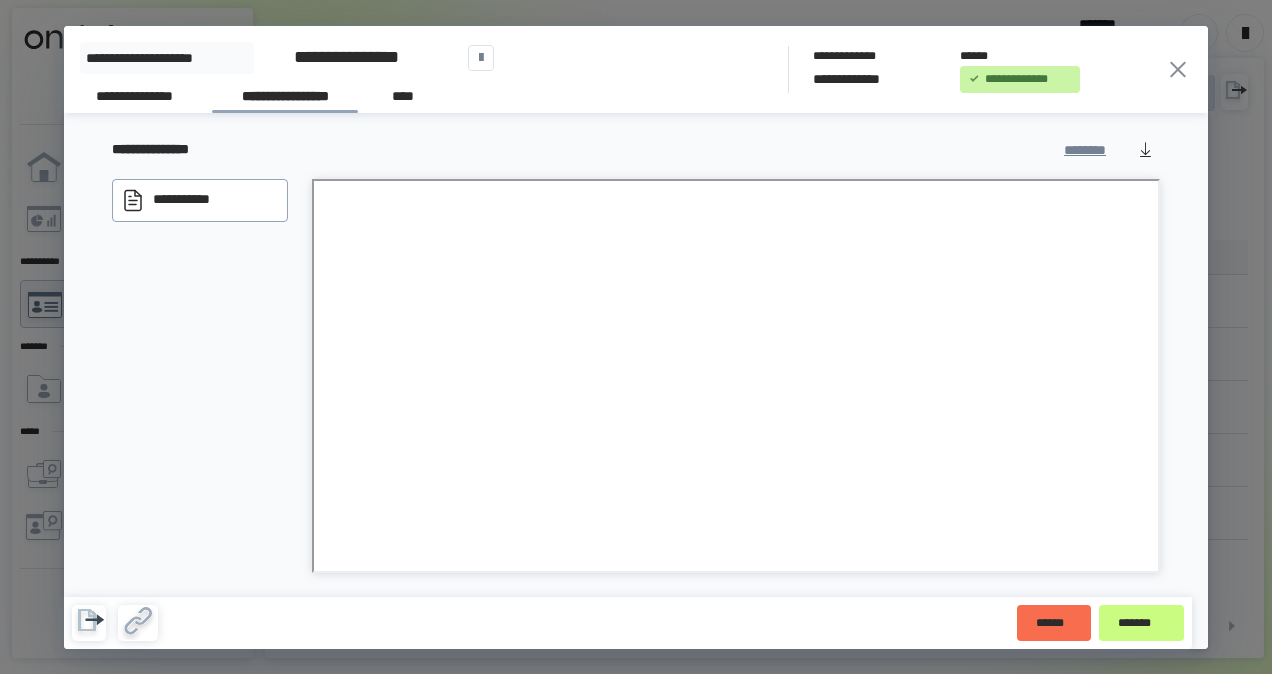 click on "**********" at bounding box center [265, 77] 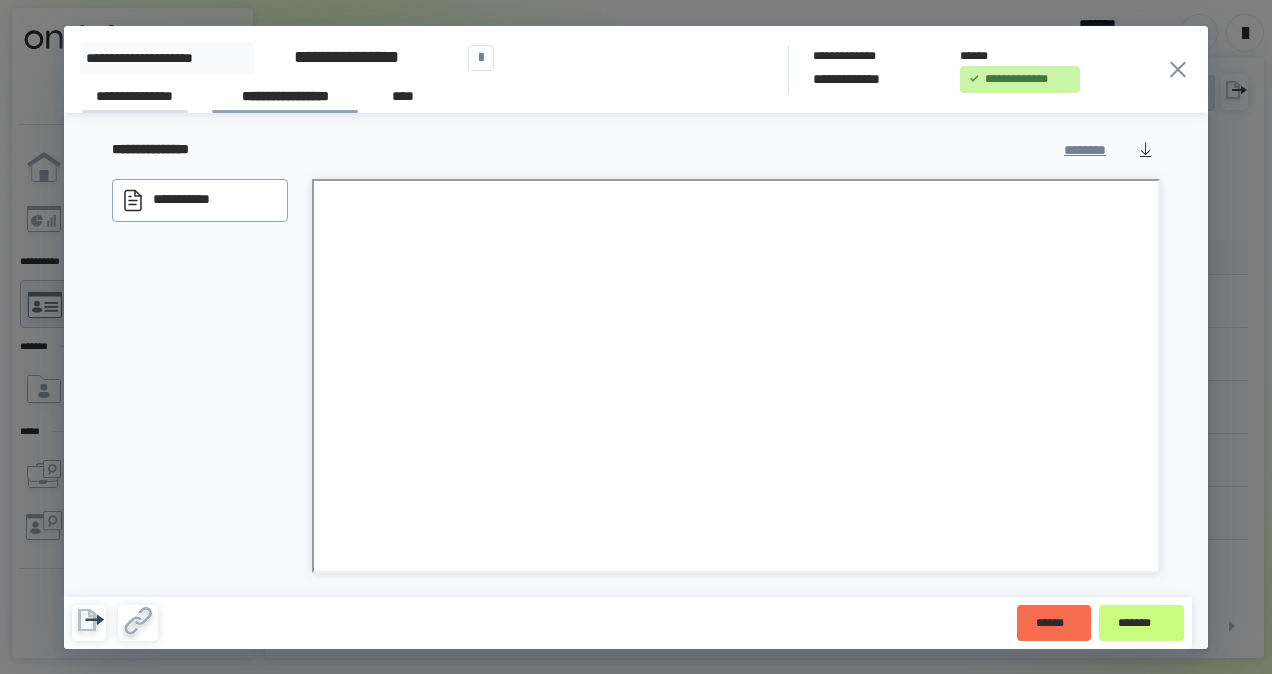 click on "**********" at bounding box center [135, 99] 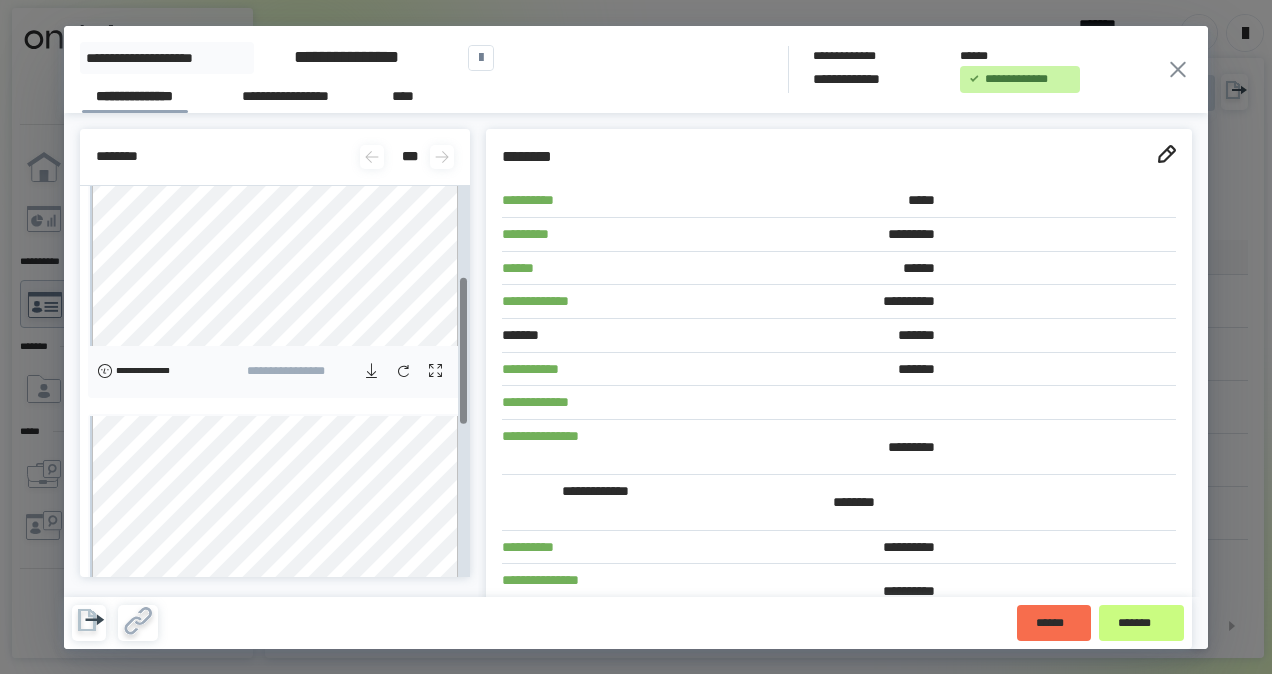 scroll, scrollTop: 312, scrollLeft: 0, axis: vertical 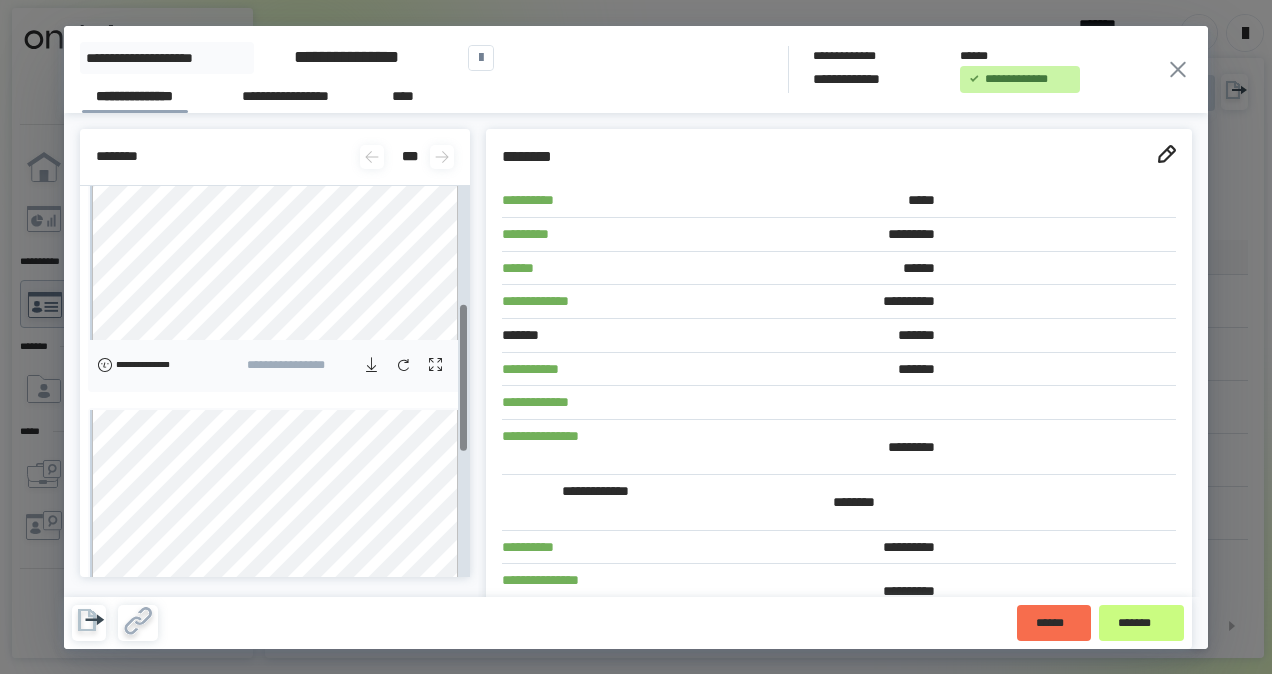 click 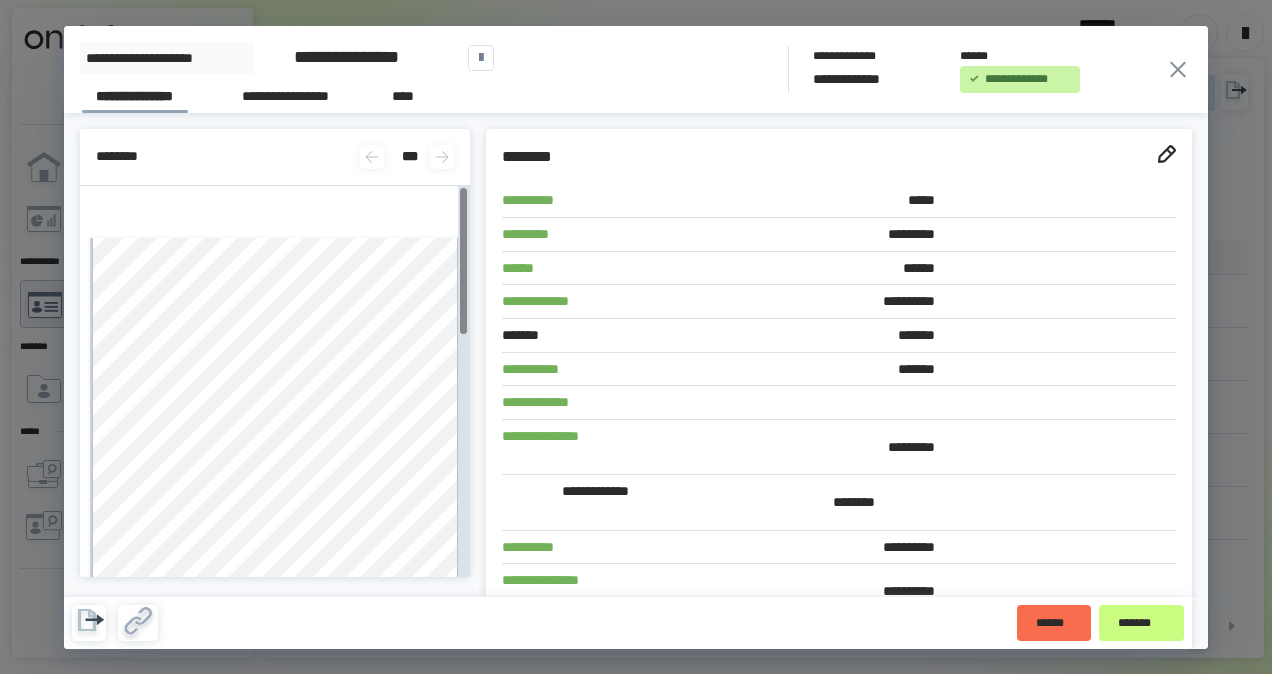 click on "**********" at bounding box center [267, 58] 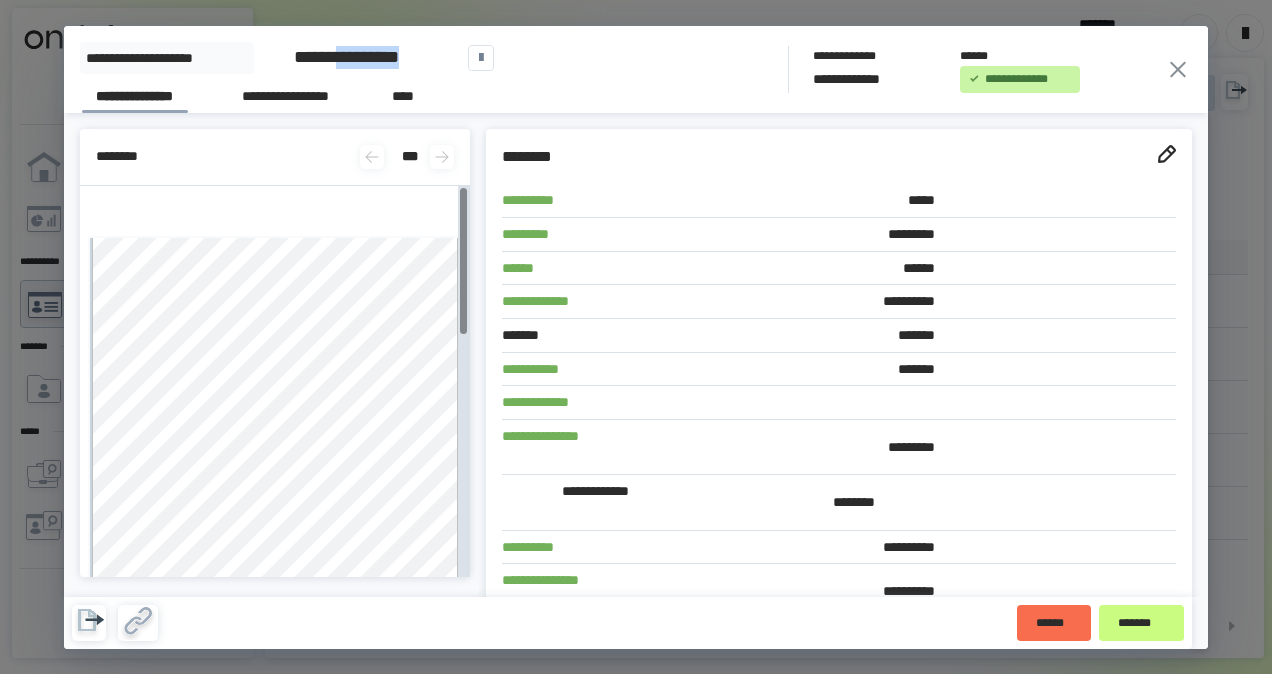 click on "**********" at bounding box center [267, 58] 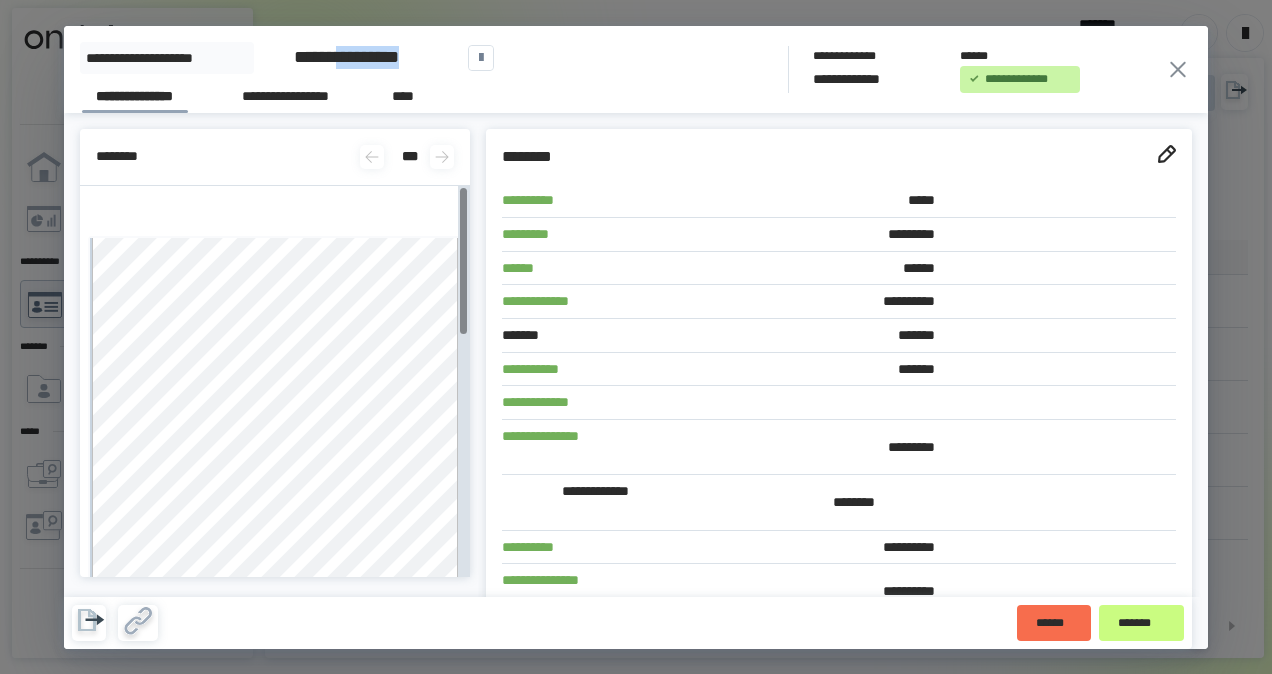 drag, startPoint x: 365, startPoint y: 42, endPoint x: 362, endPoint y: 56, distance: 14.3178215 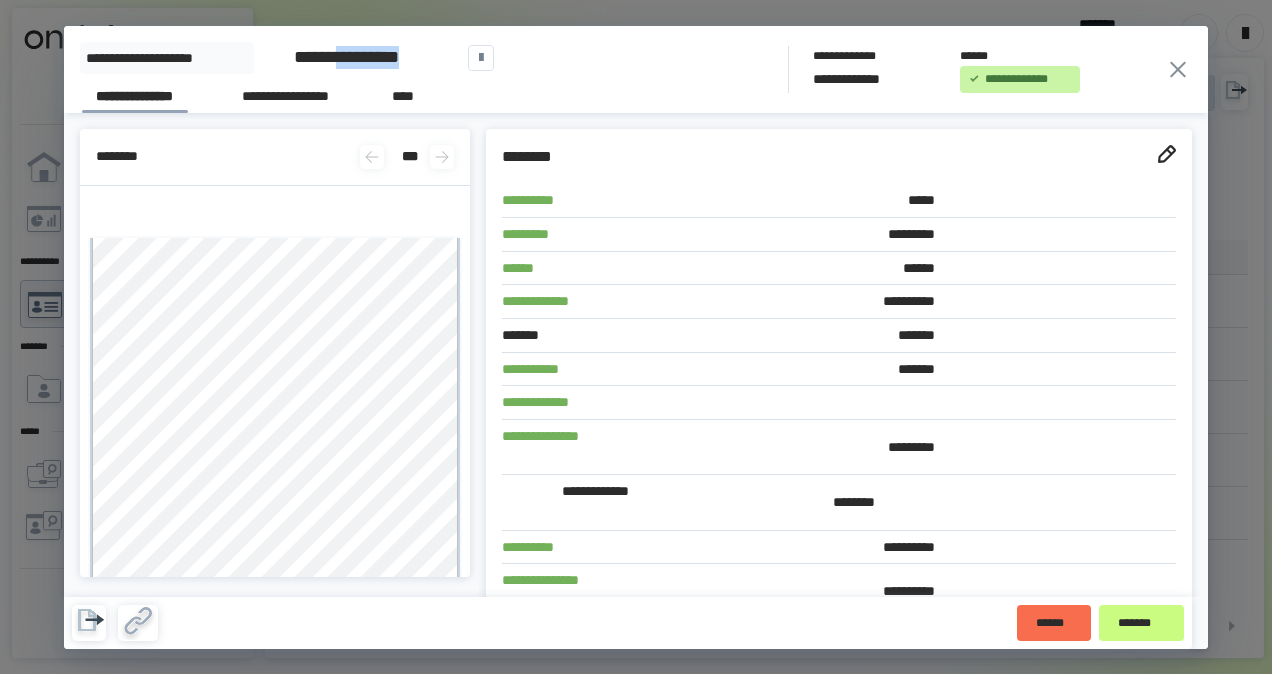 click on "**********" at bounding box center (346, 57) 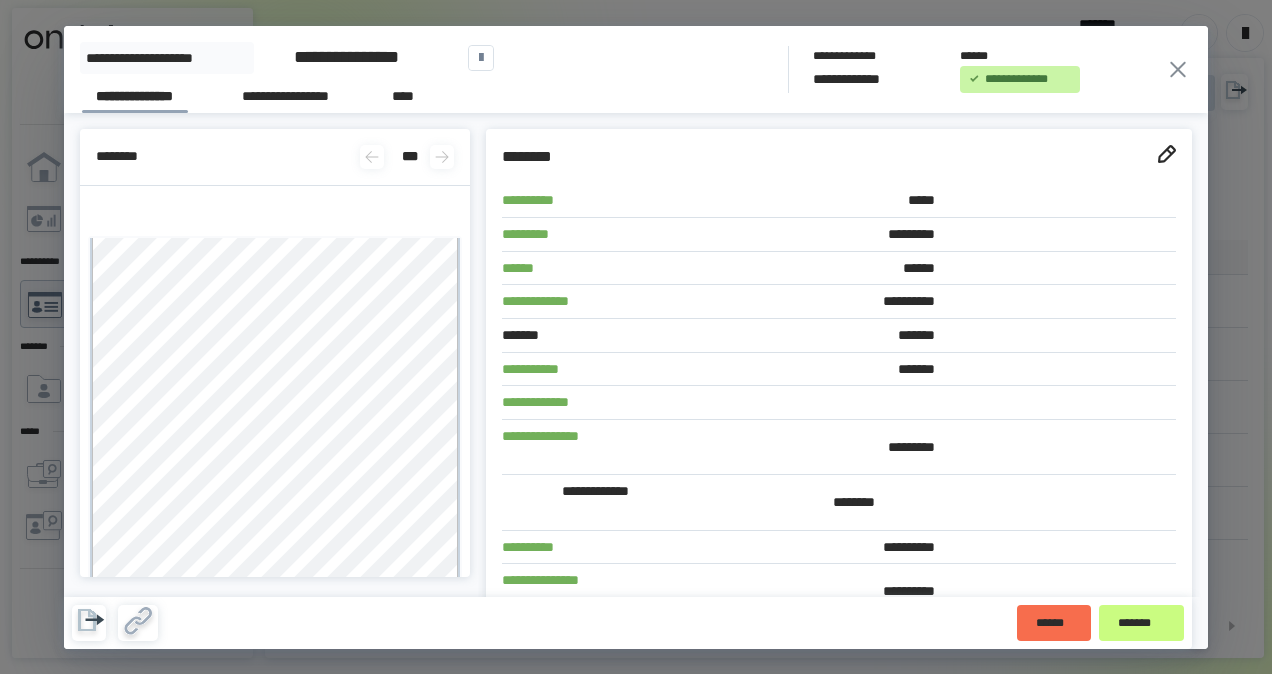 click on "**********" at bounding box center (346, 57) 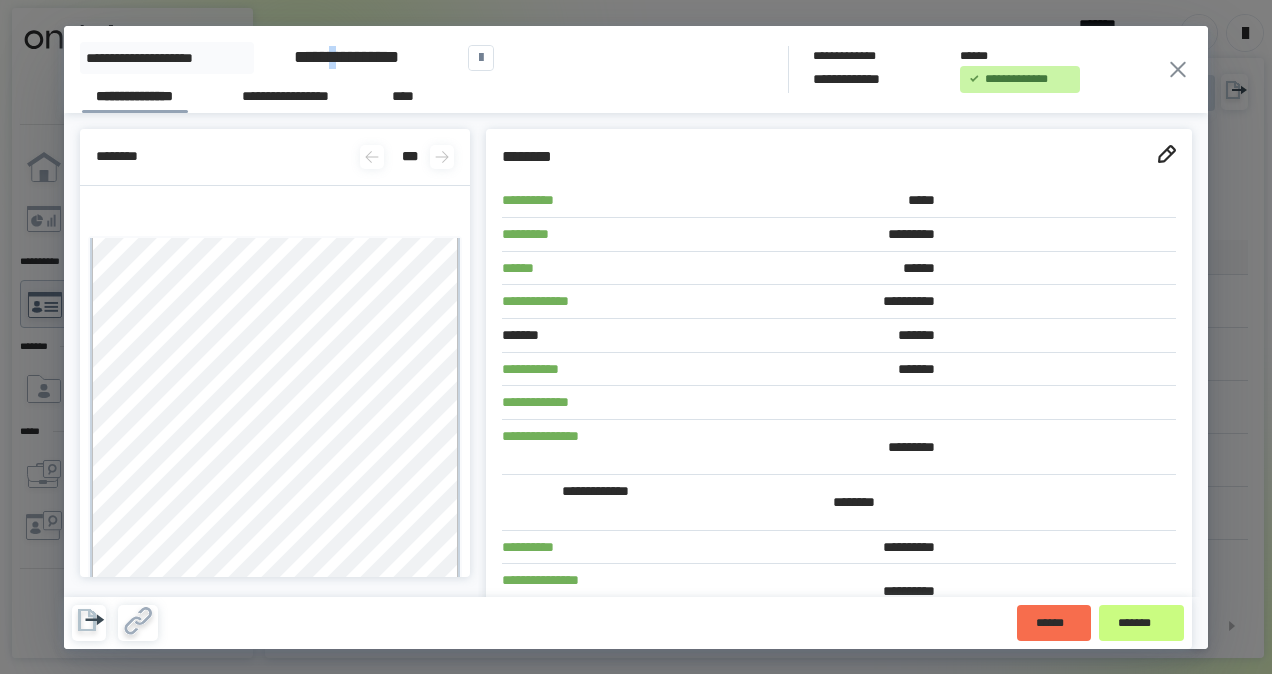 click on "**********" at bounding box center [346, 57] 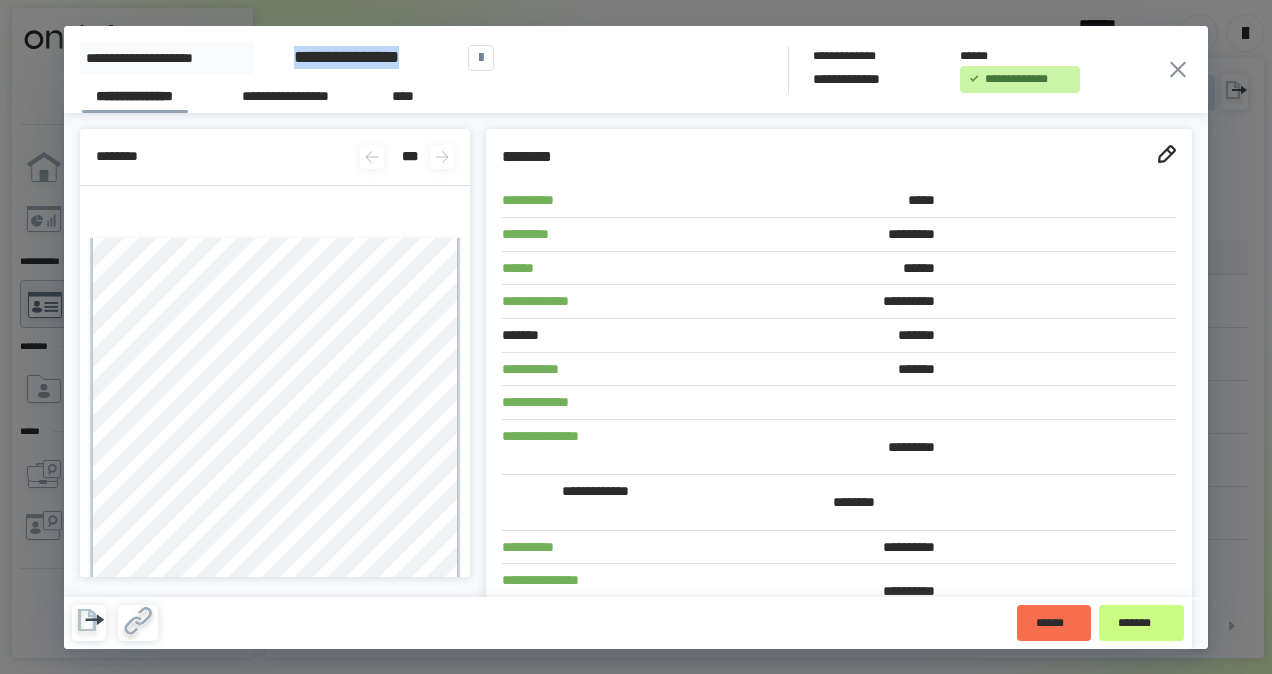click on "**********" at bounding box center (346, 57) 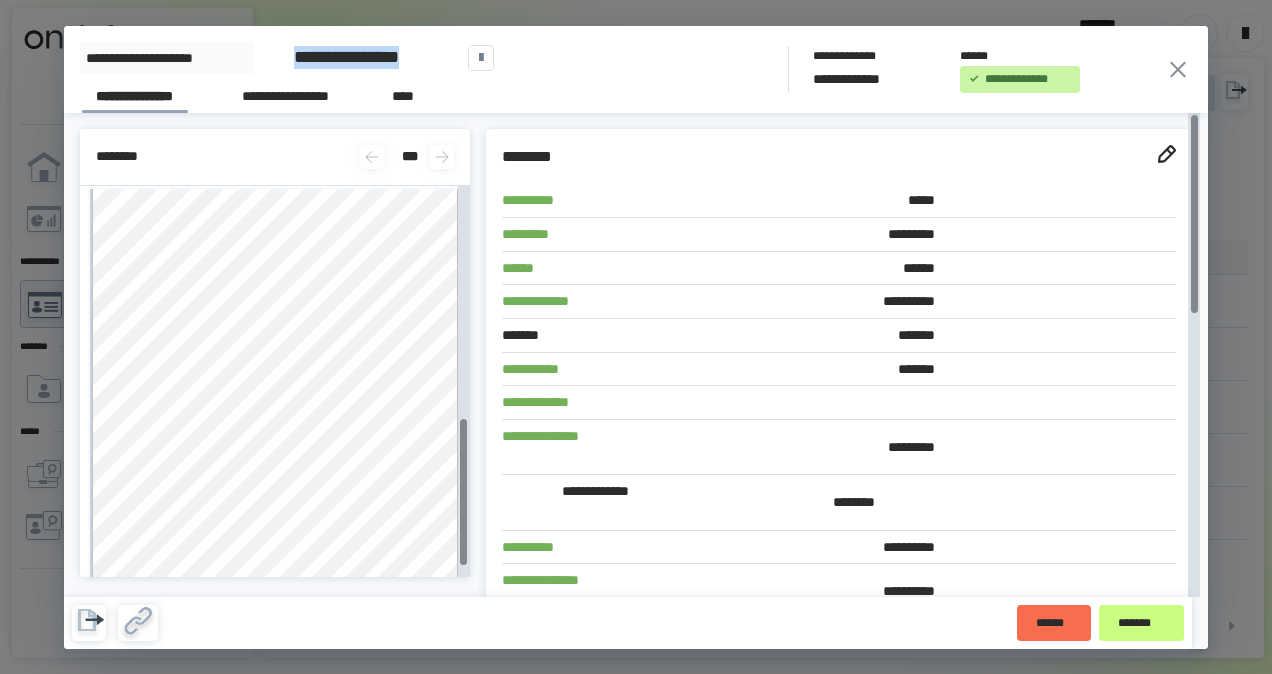 scroll, scrollTop: 644, scrollLeft: 0, axis: vertical 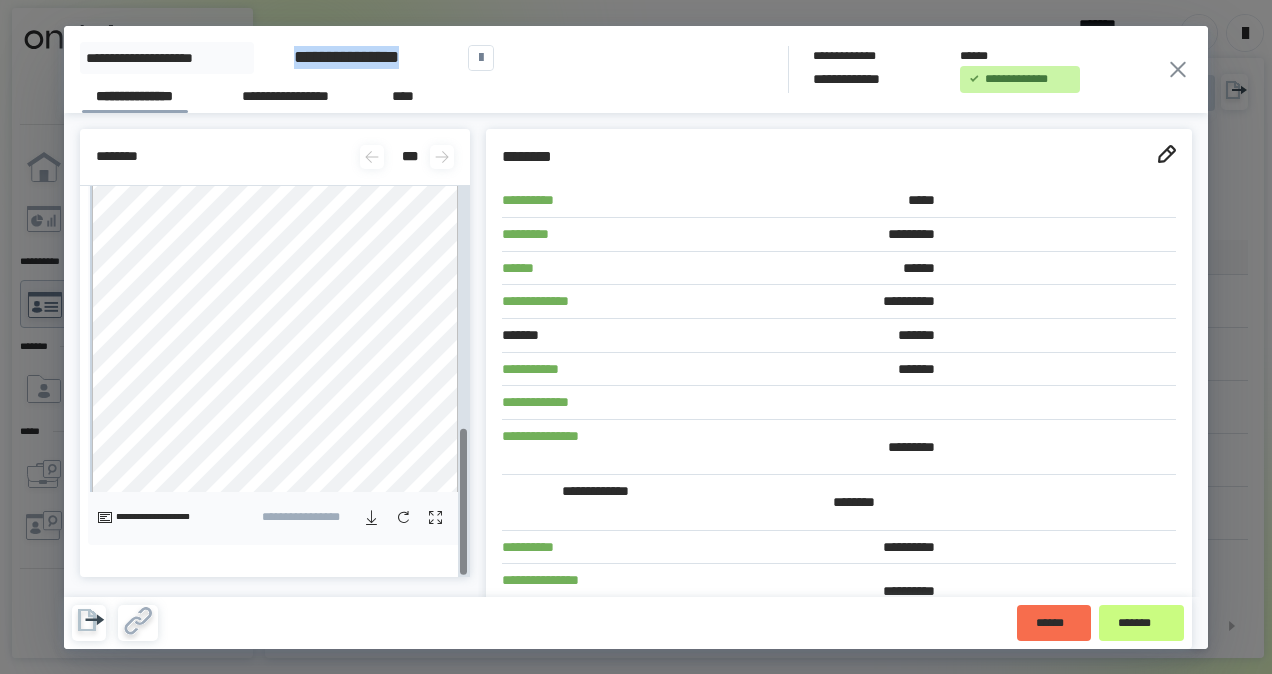 click 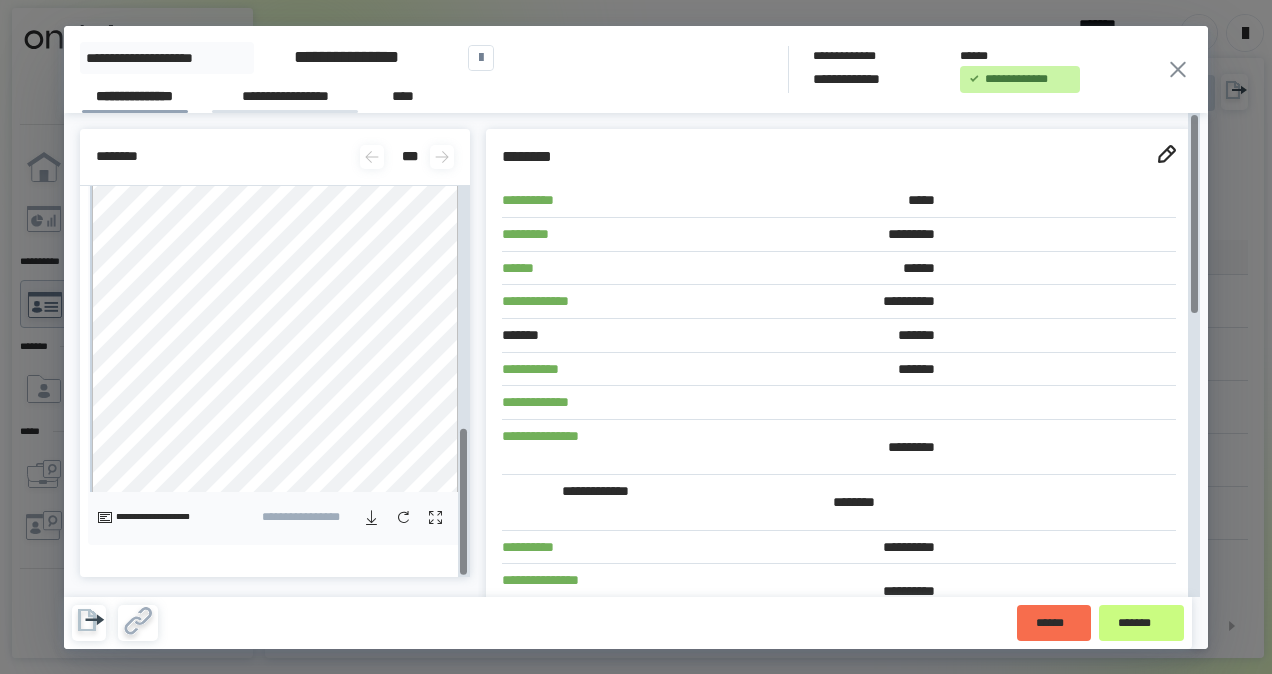click on "**********" at bounding box center (285, 99) 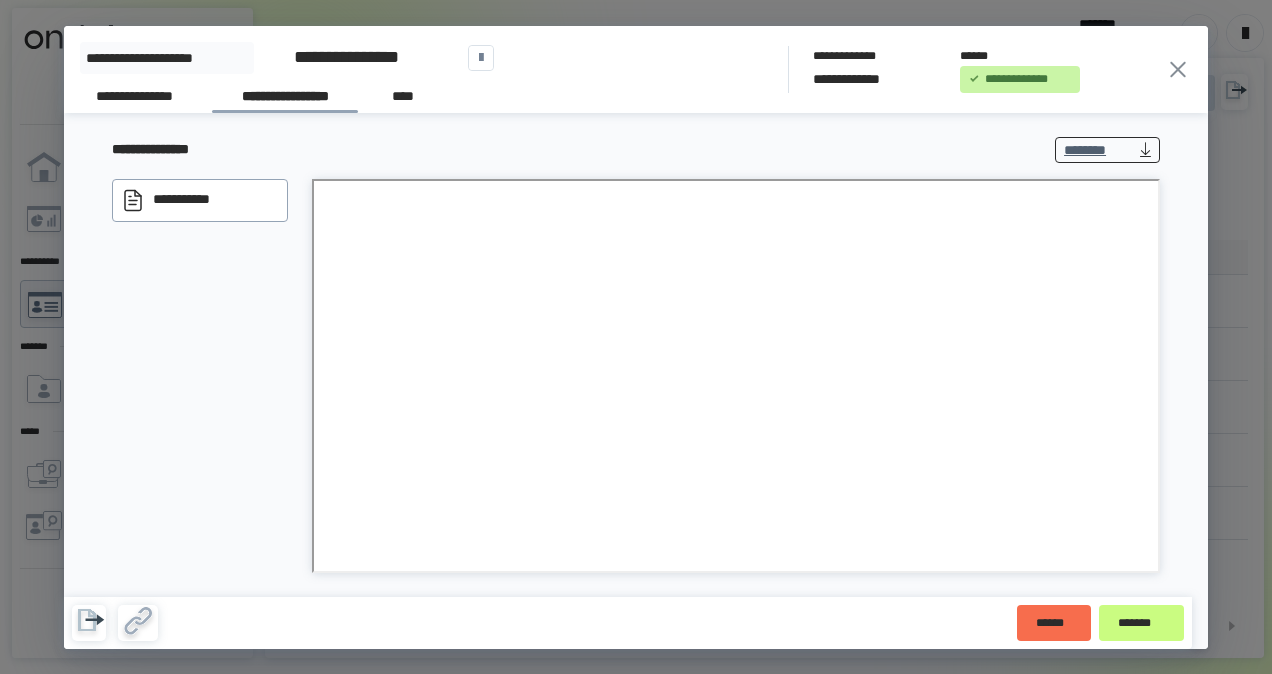 click on "********" at bounding box center (1097, 149) 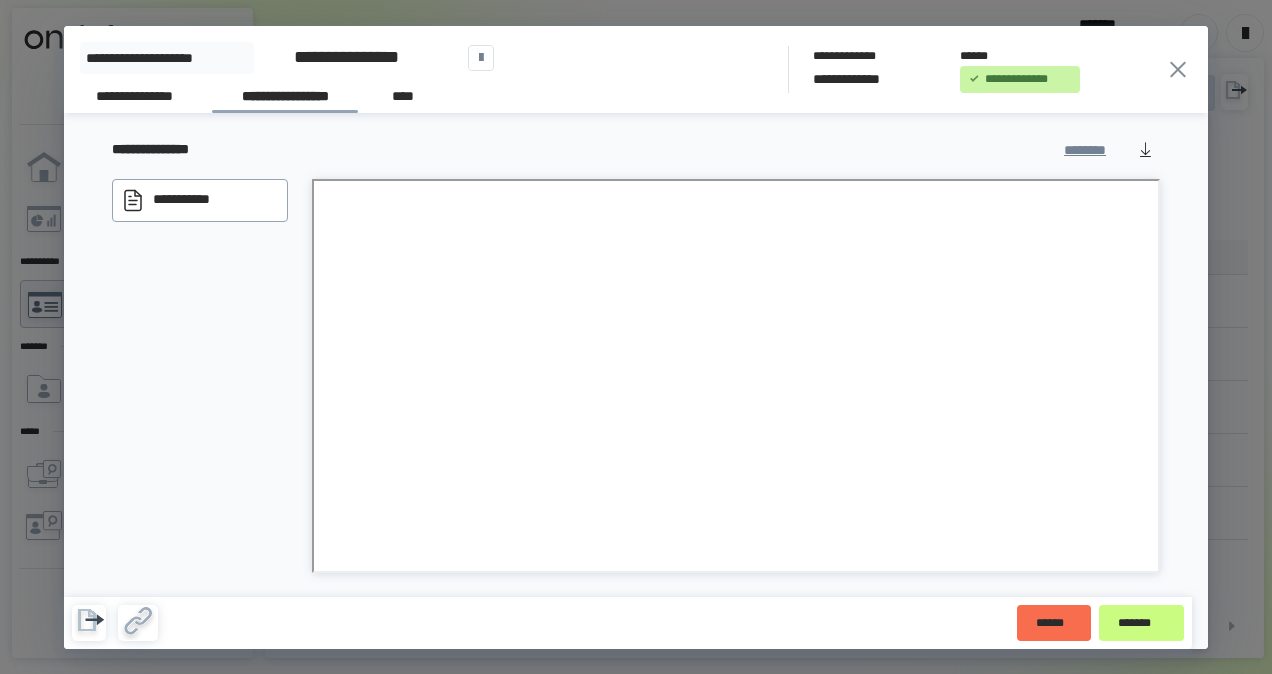 click on "**********" at bounding box center (346, 57) 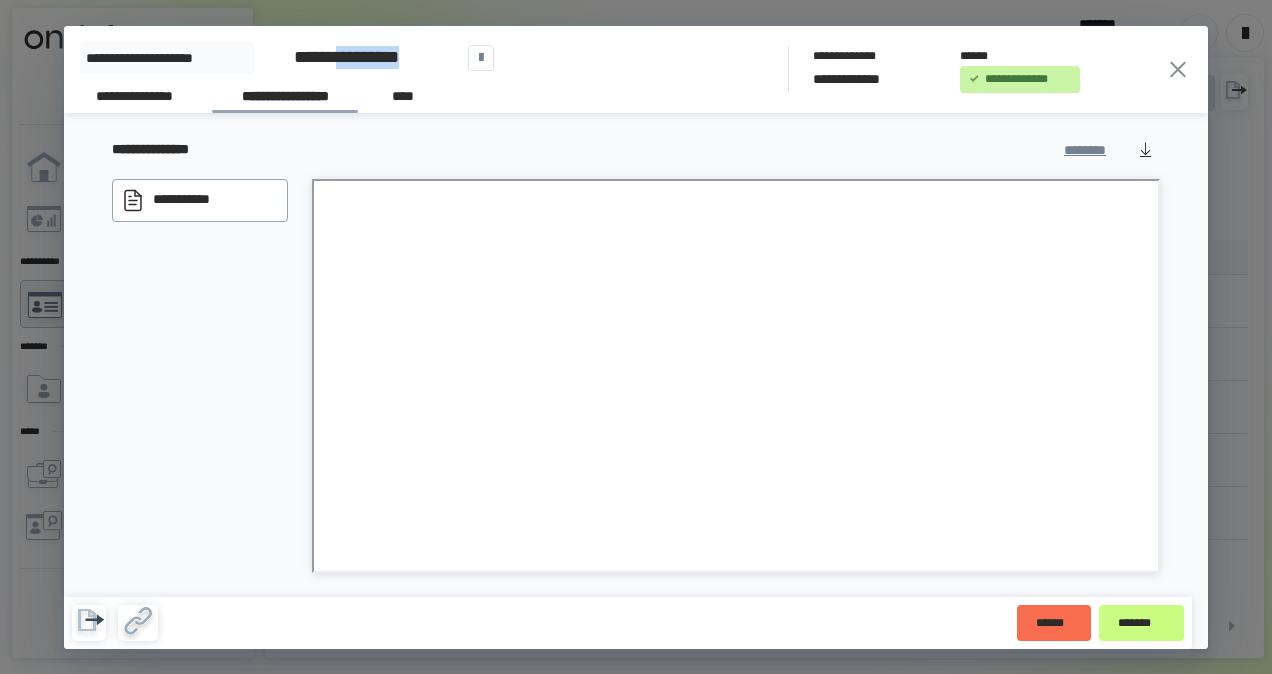 click on "**********" at bounding box center [346, 57] 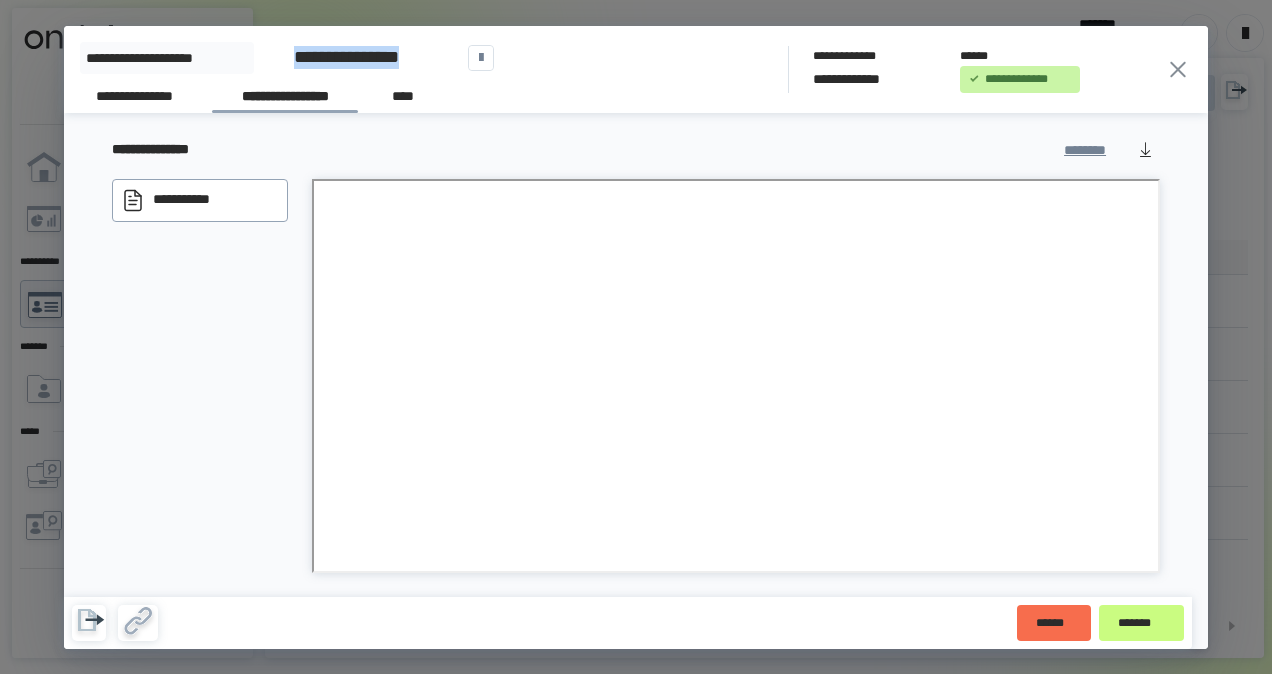 click on "**********" at bounding box center (346, 57) 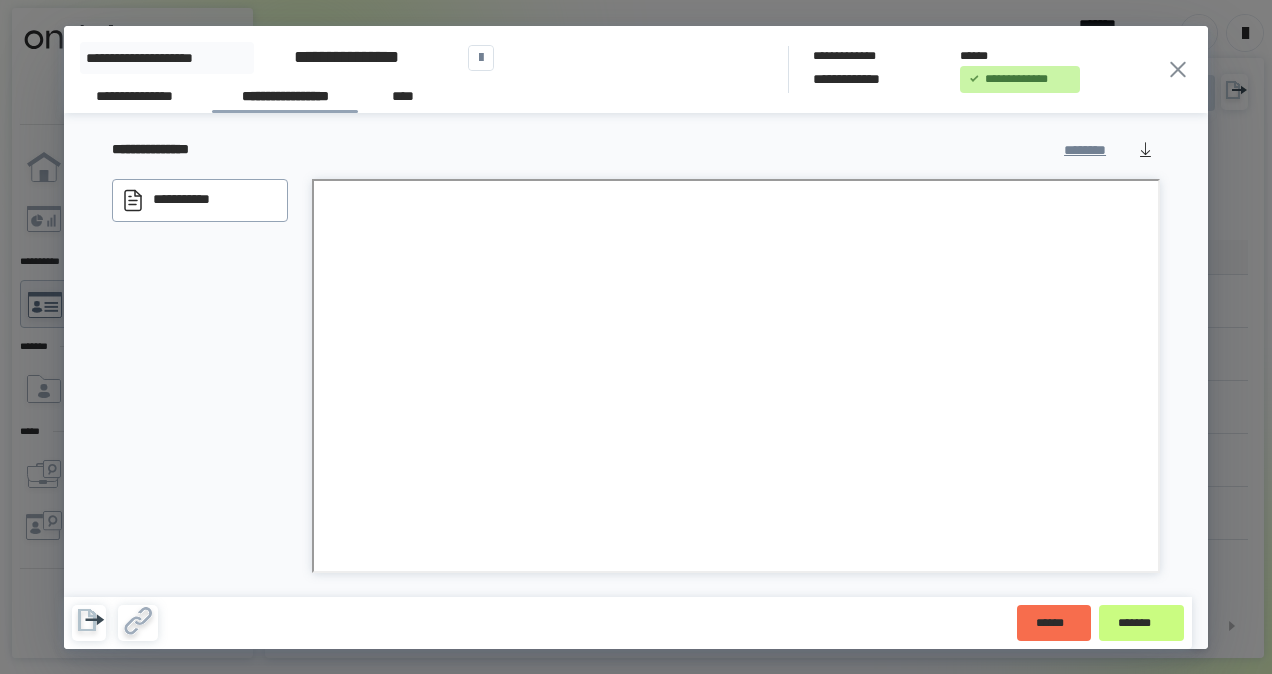 scroll, scrollTop: 0, scrollLeft: 0, axis: both 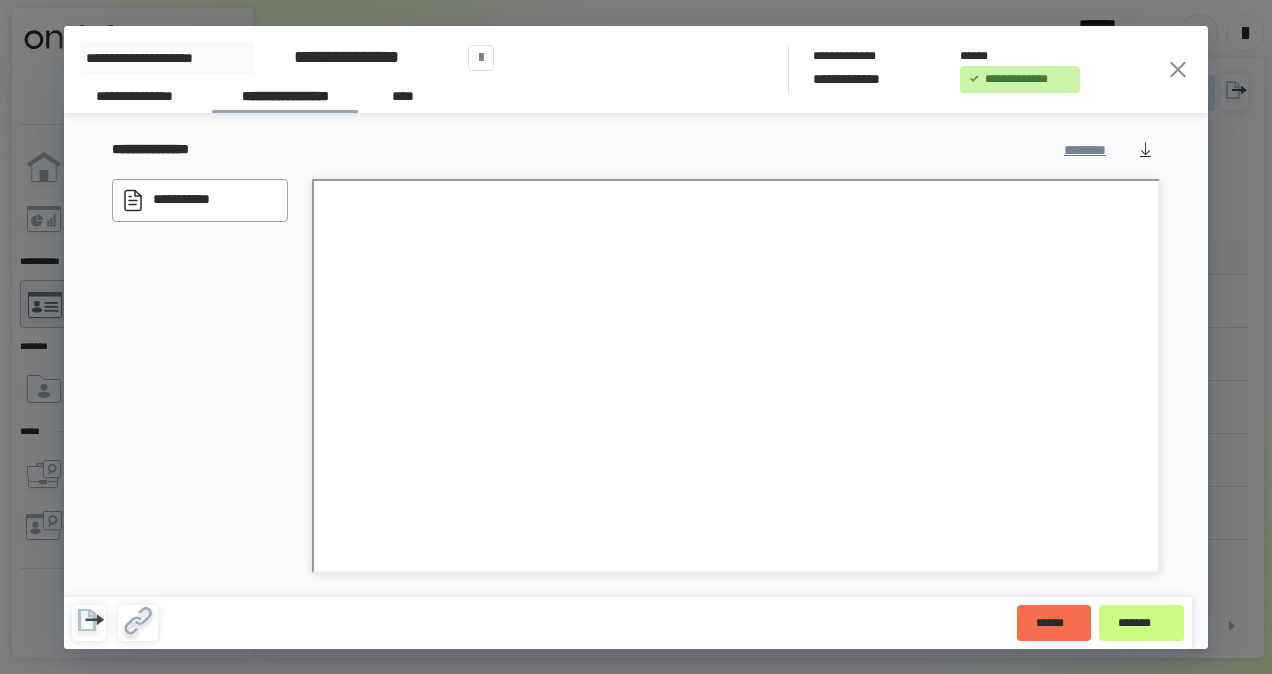 click on "**********" at bounding box center [636, 146] 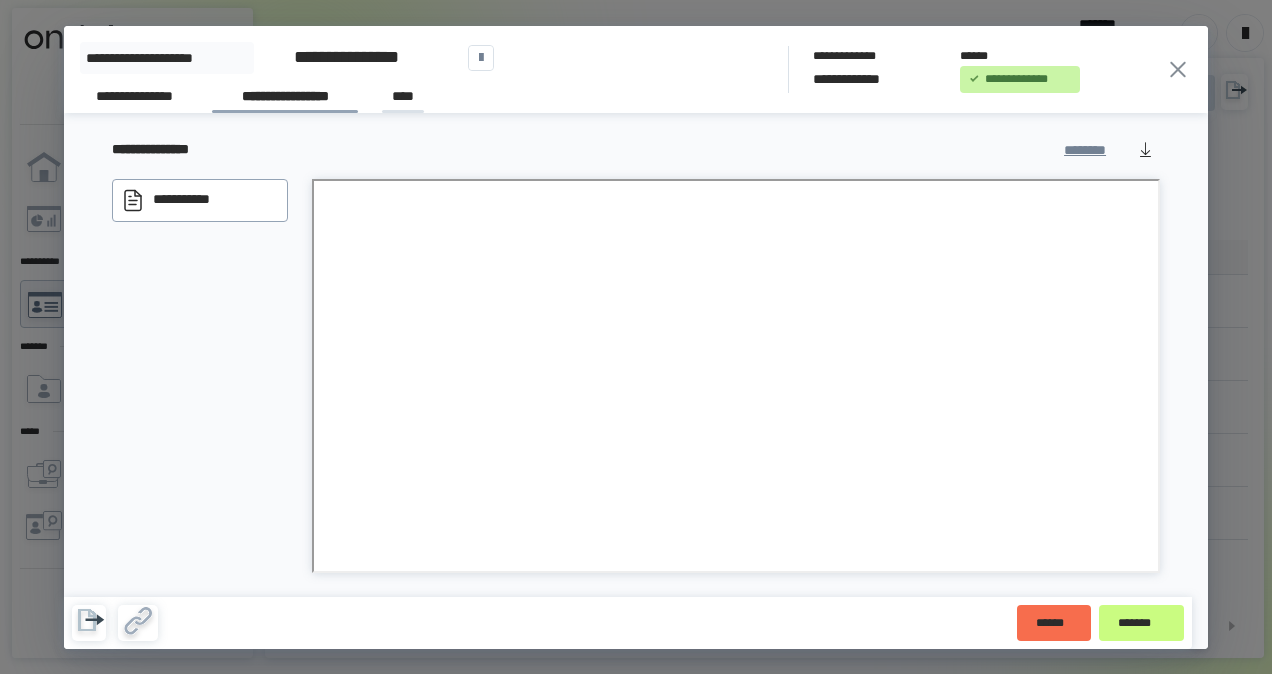 click on "****" at bounding box center [402, 99] 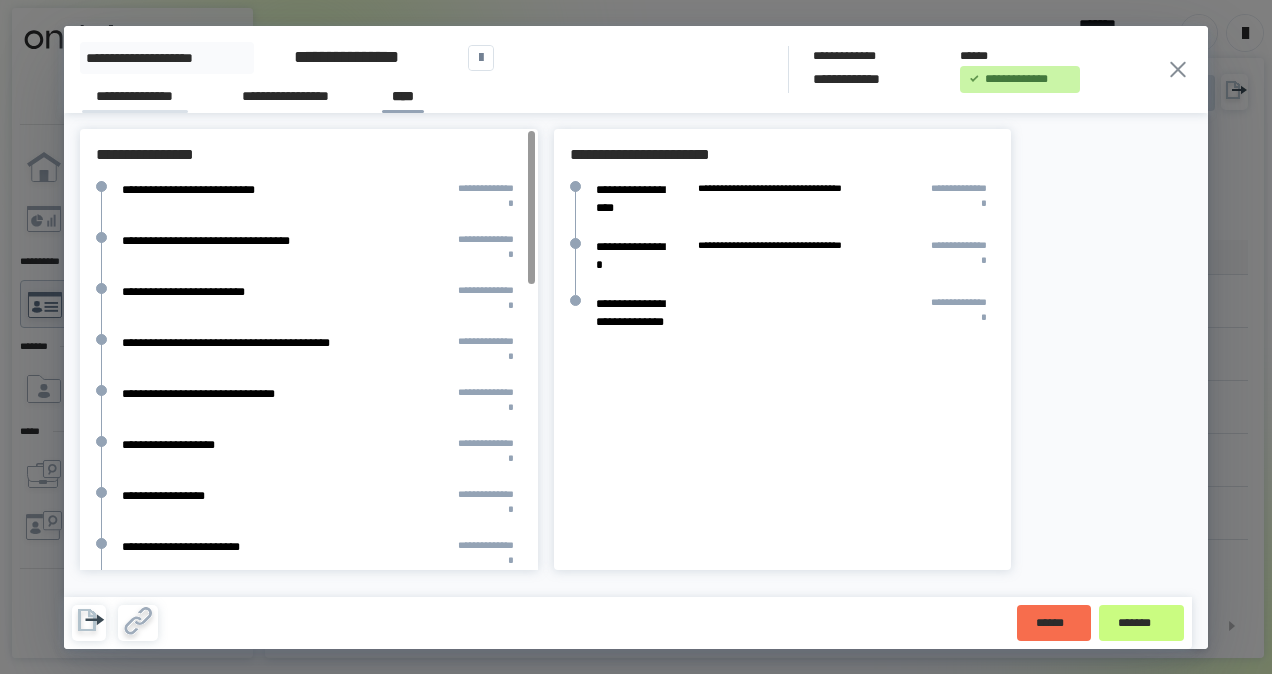click on "**********" at bounding box center (135, 99) 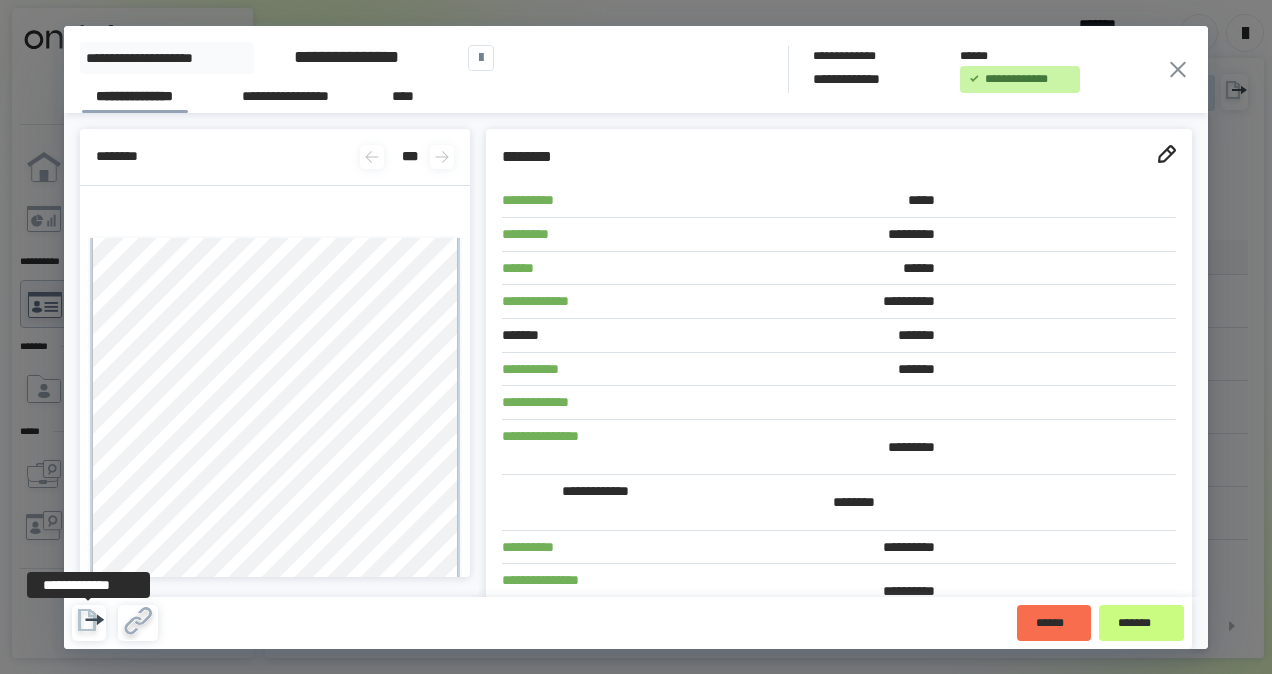 click 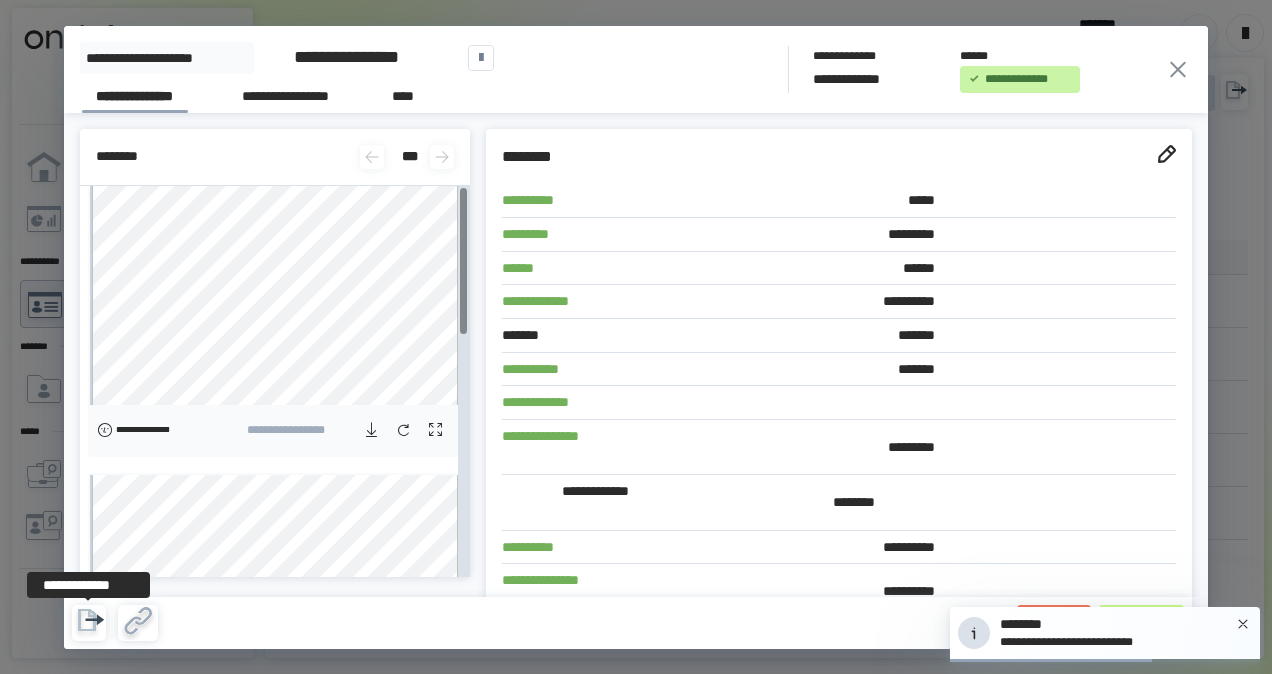 scroll, scrollTop: 0, scrollLeft: 0, axis: both 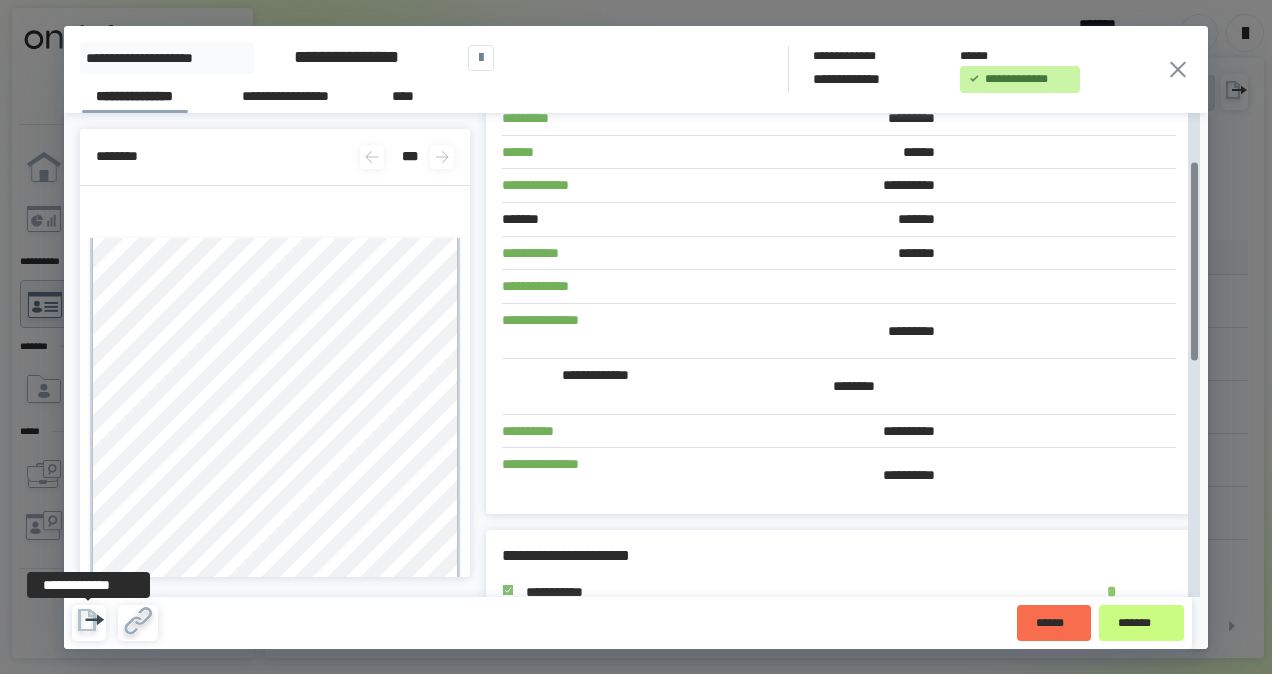 click on "**********" at bounding box center [636, 337] 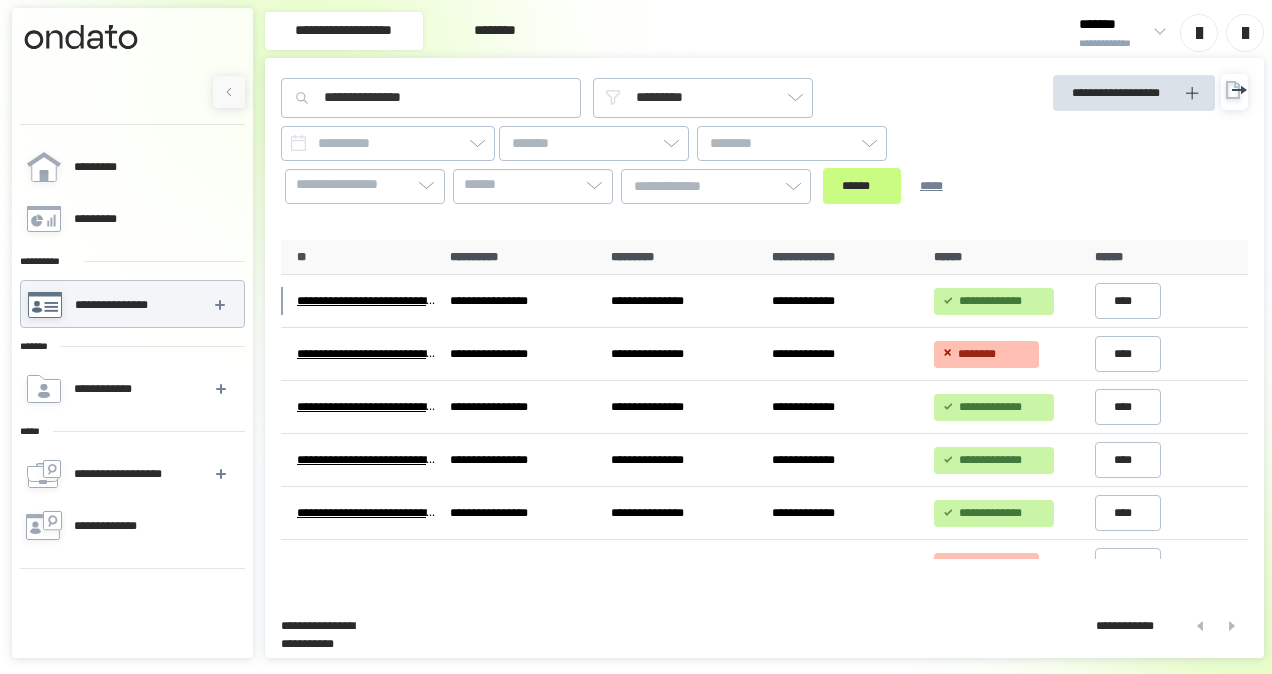 scroll, scrollTop: 0, scrollLeft: 0, axis: both 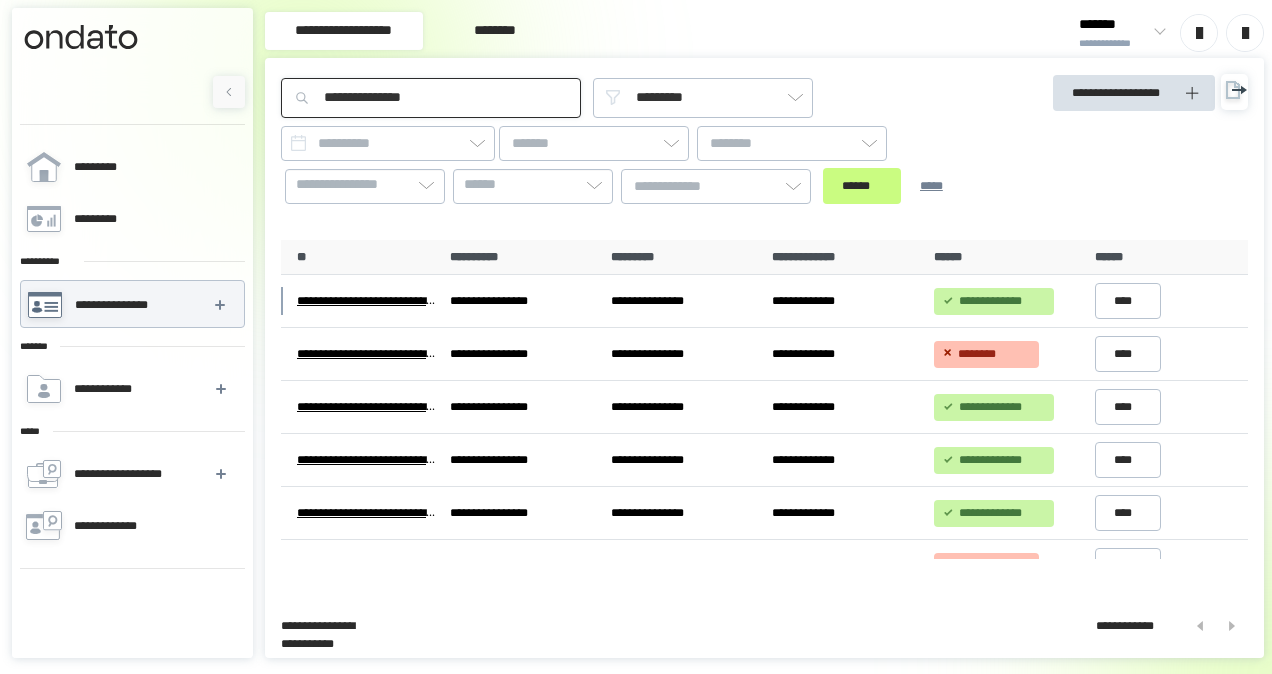click on "**********" at bounding box center (431, 98) 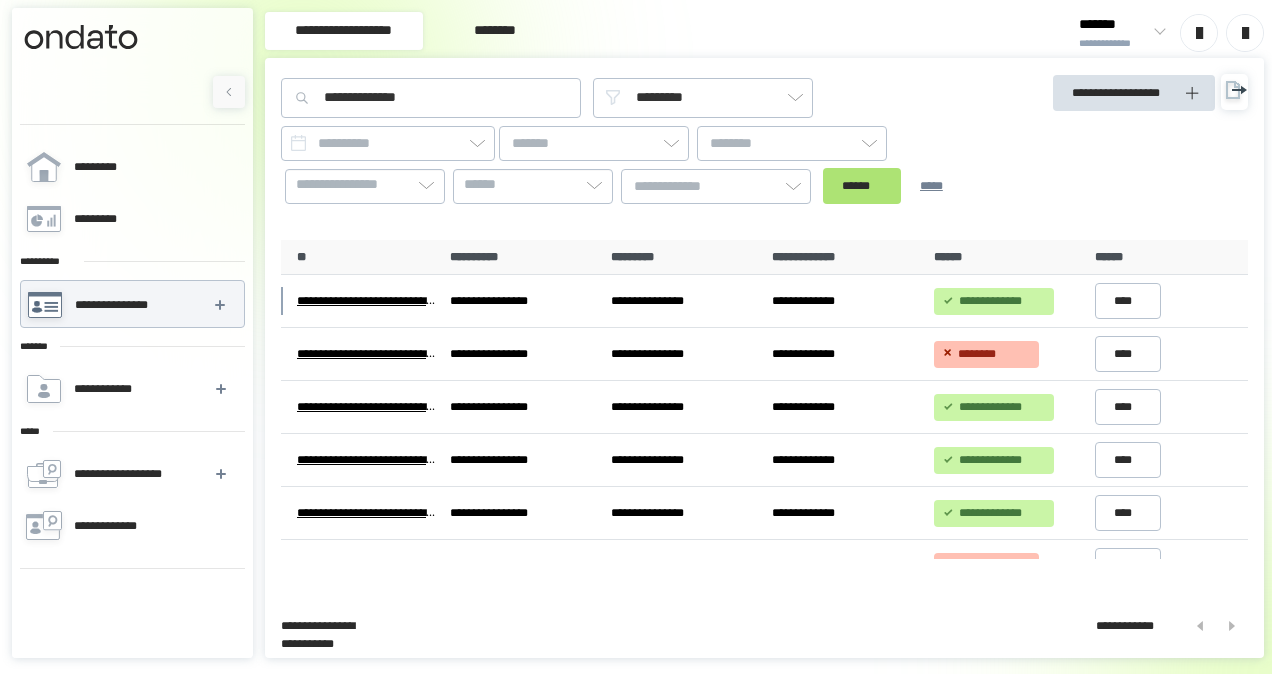 click on "******" at bounding box center [862, 186] 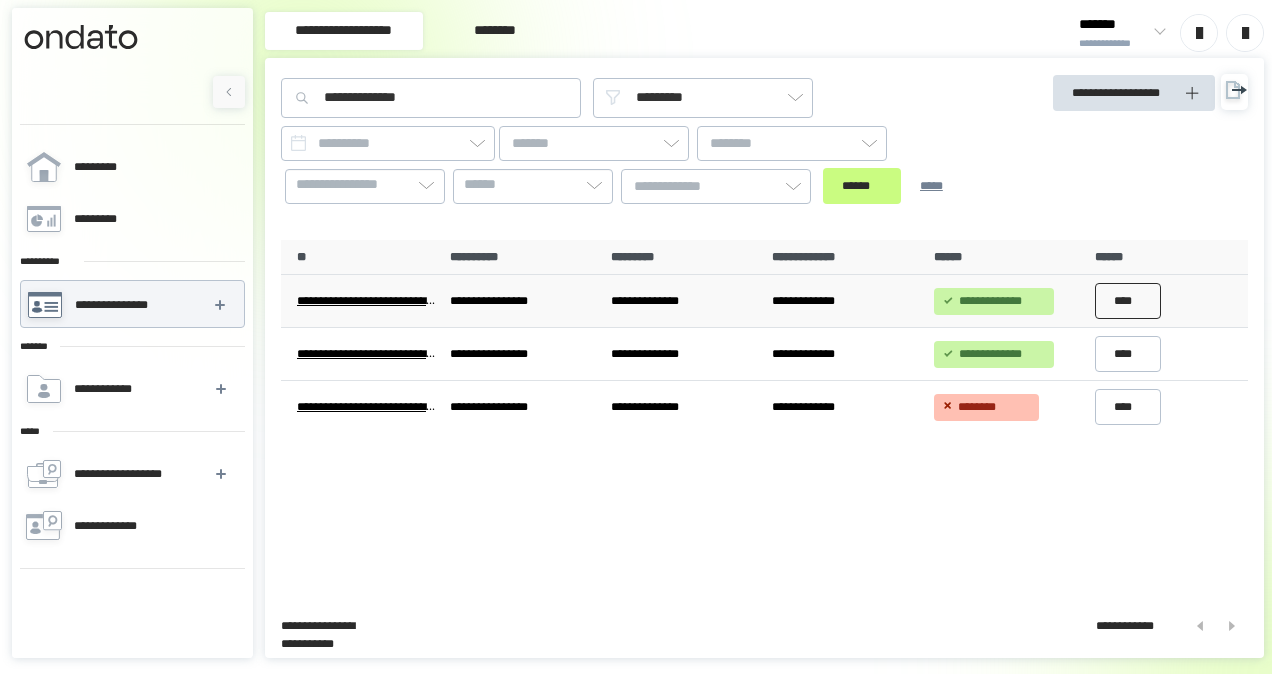 click on "****" at bounding box center (1128, 301) 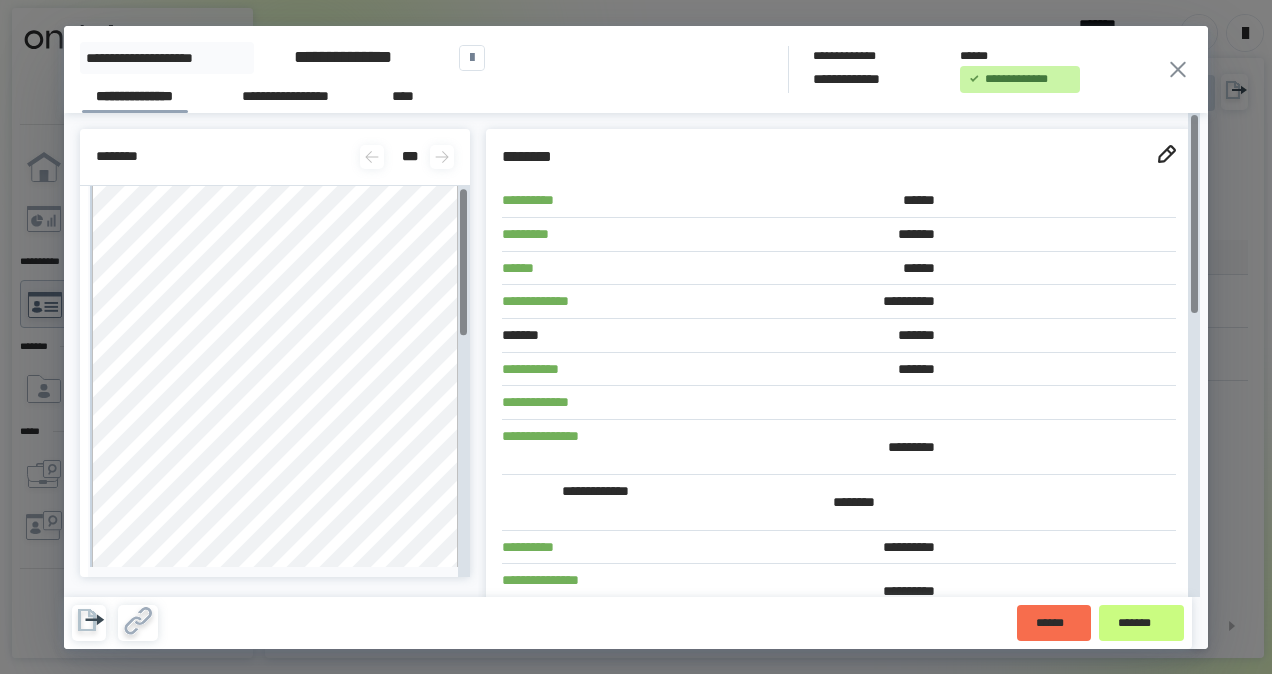 scroll, scrollTop: 0, scrollLeft: 0, axis: both 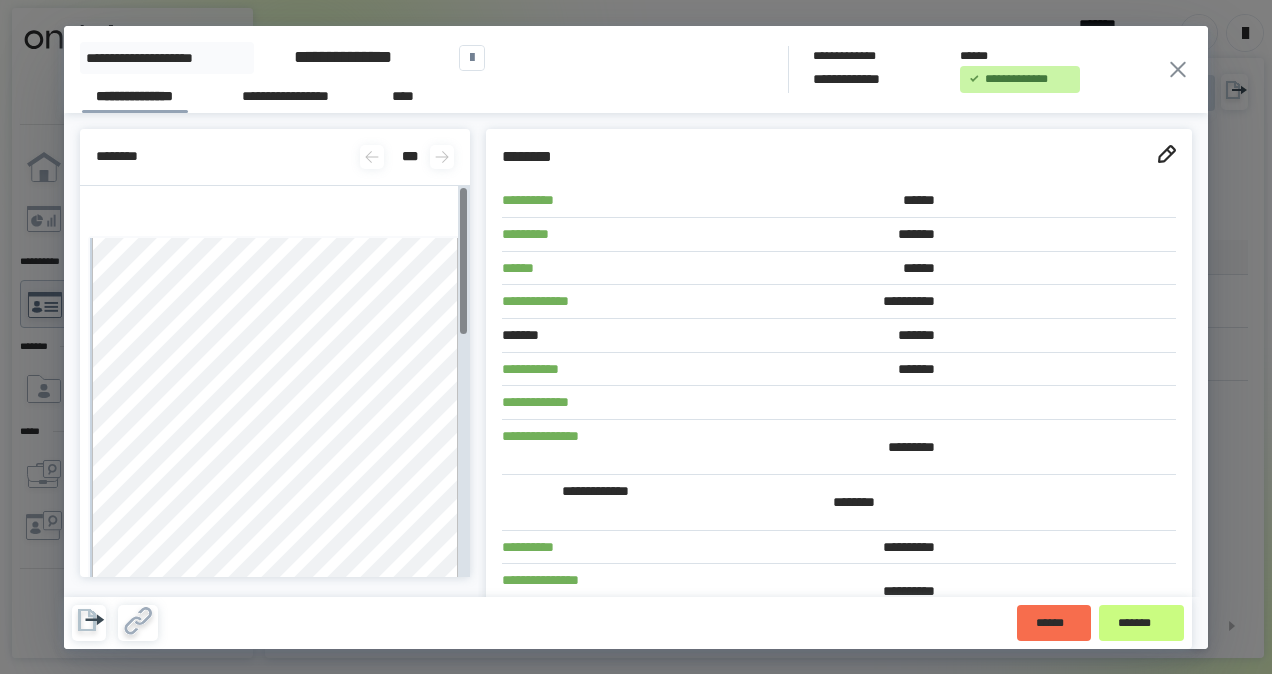 click 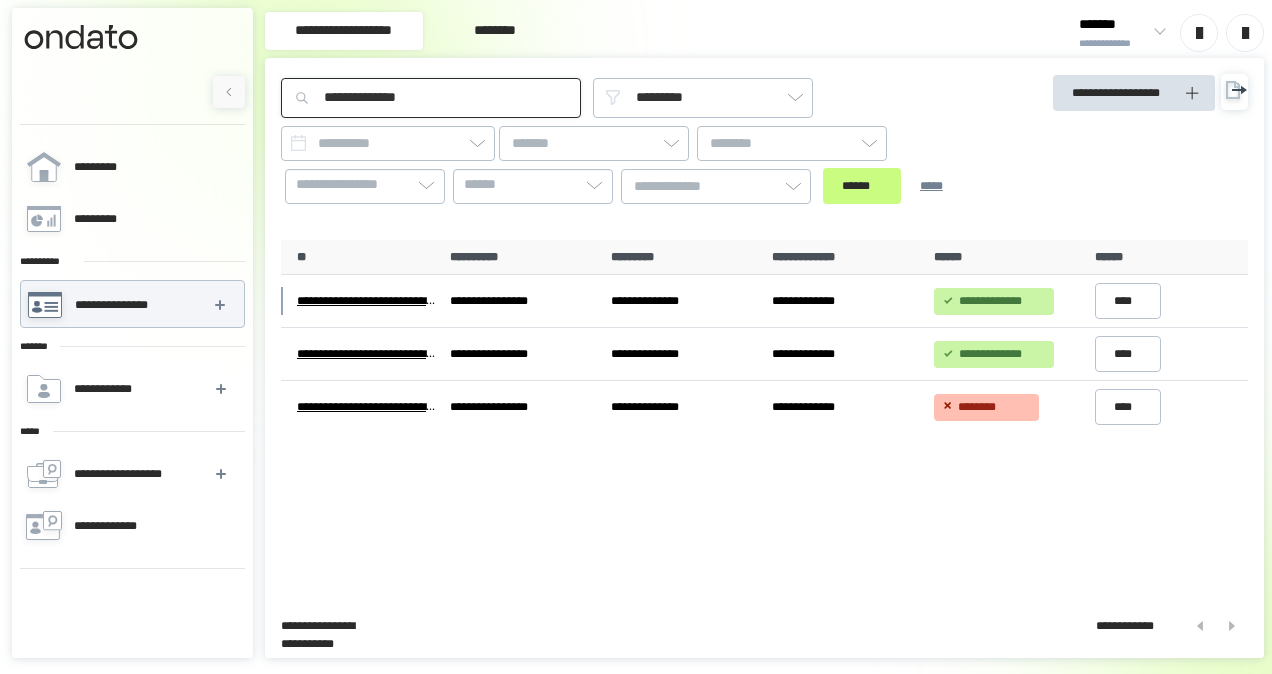 click on "**********" at bounding box center (431, 98) 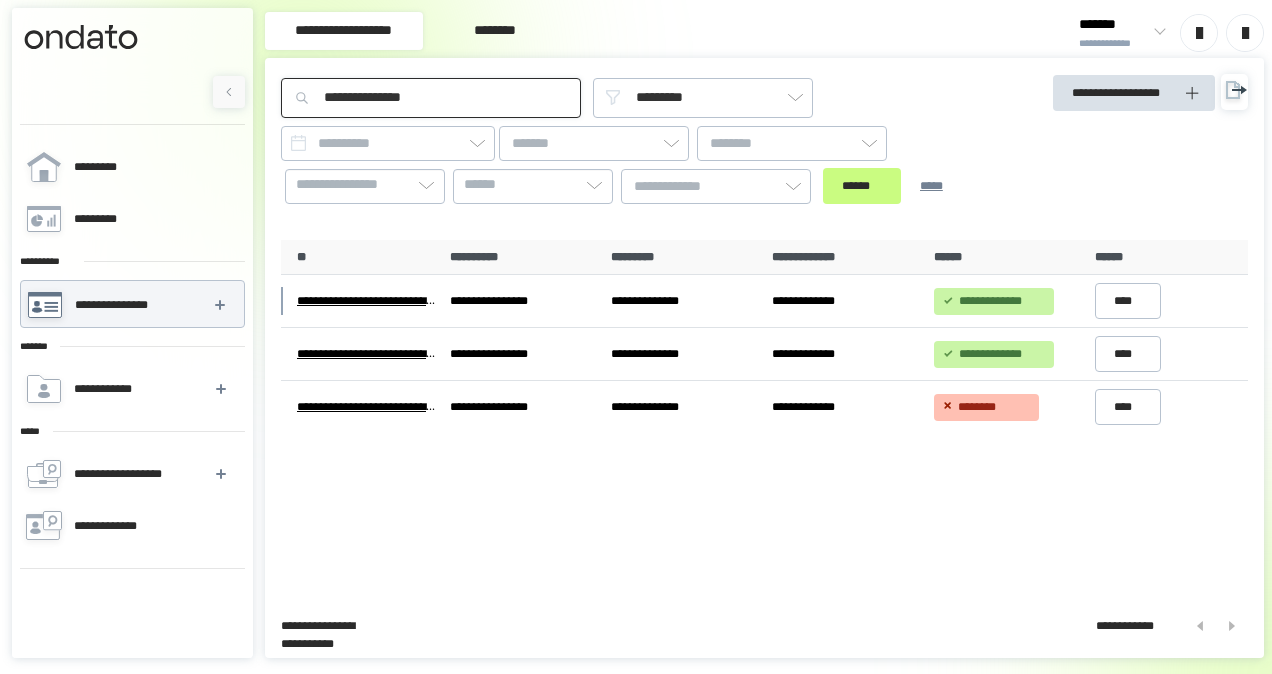 type on "**********" 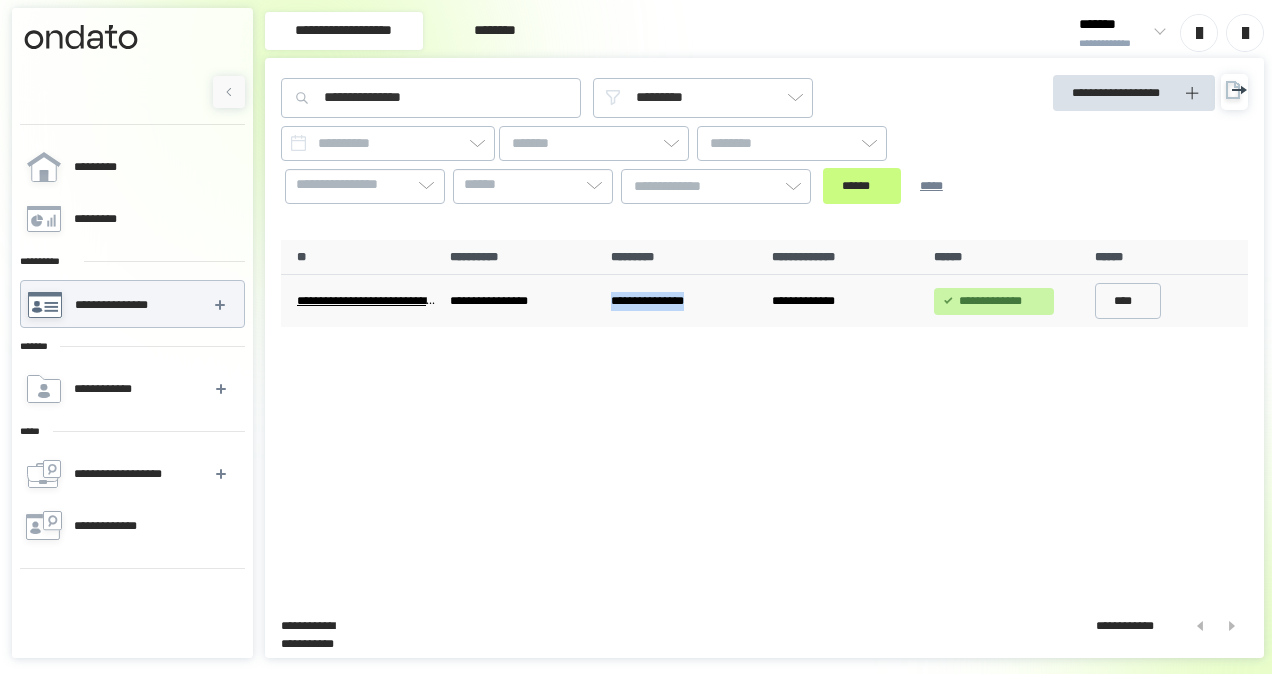 drag, startPoint x: 606, startPoint y: 342, endPoint x: 730, endPoint y: 344, distance: 124.01613 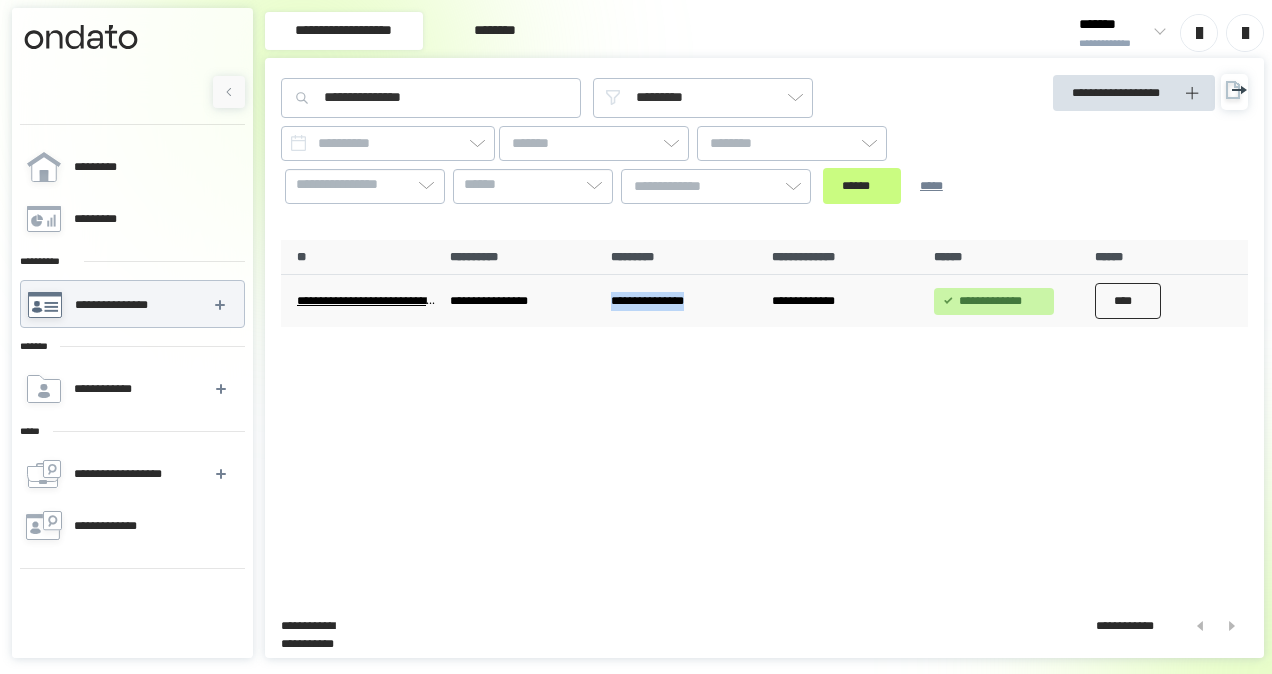 click on "****" at bounding box center [1128, 301] 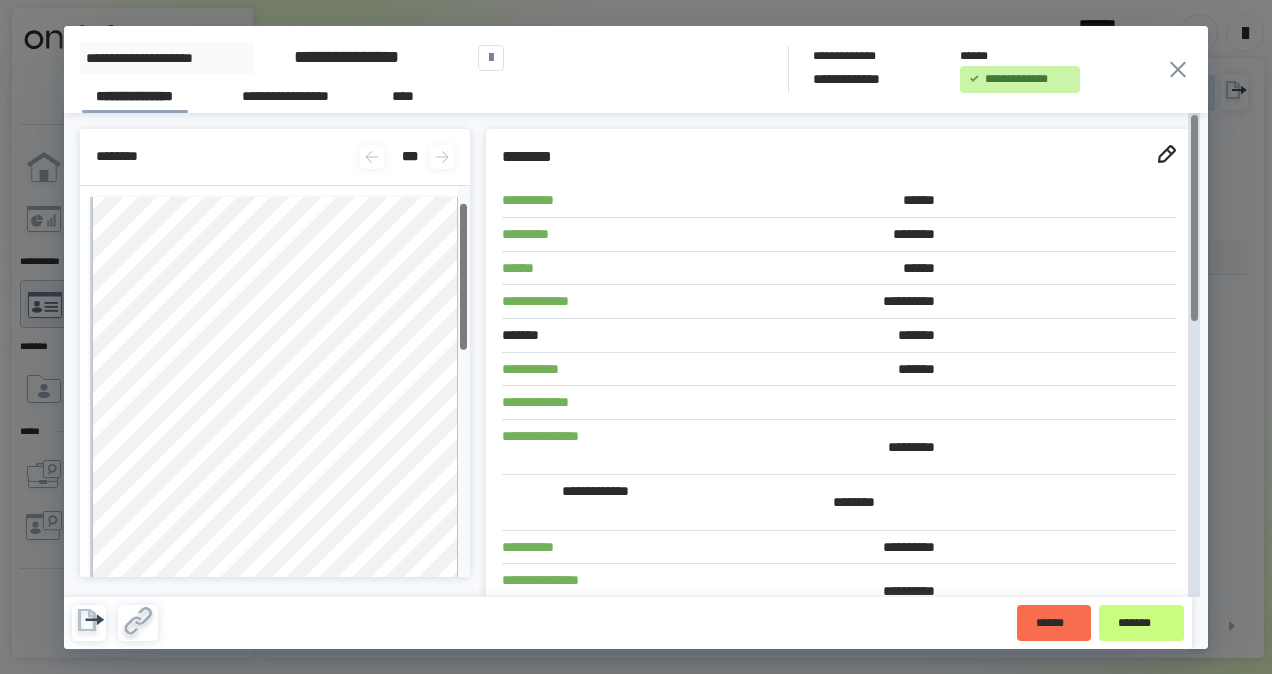 scroll, scrollTop: 39, scrollLeft: 0, axis: vertical 